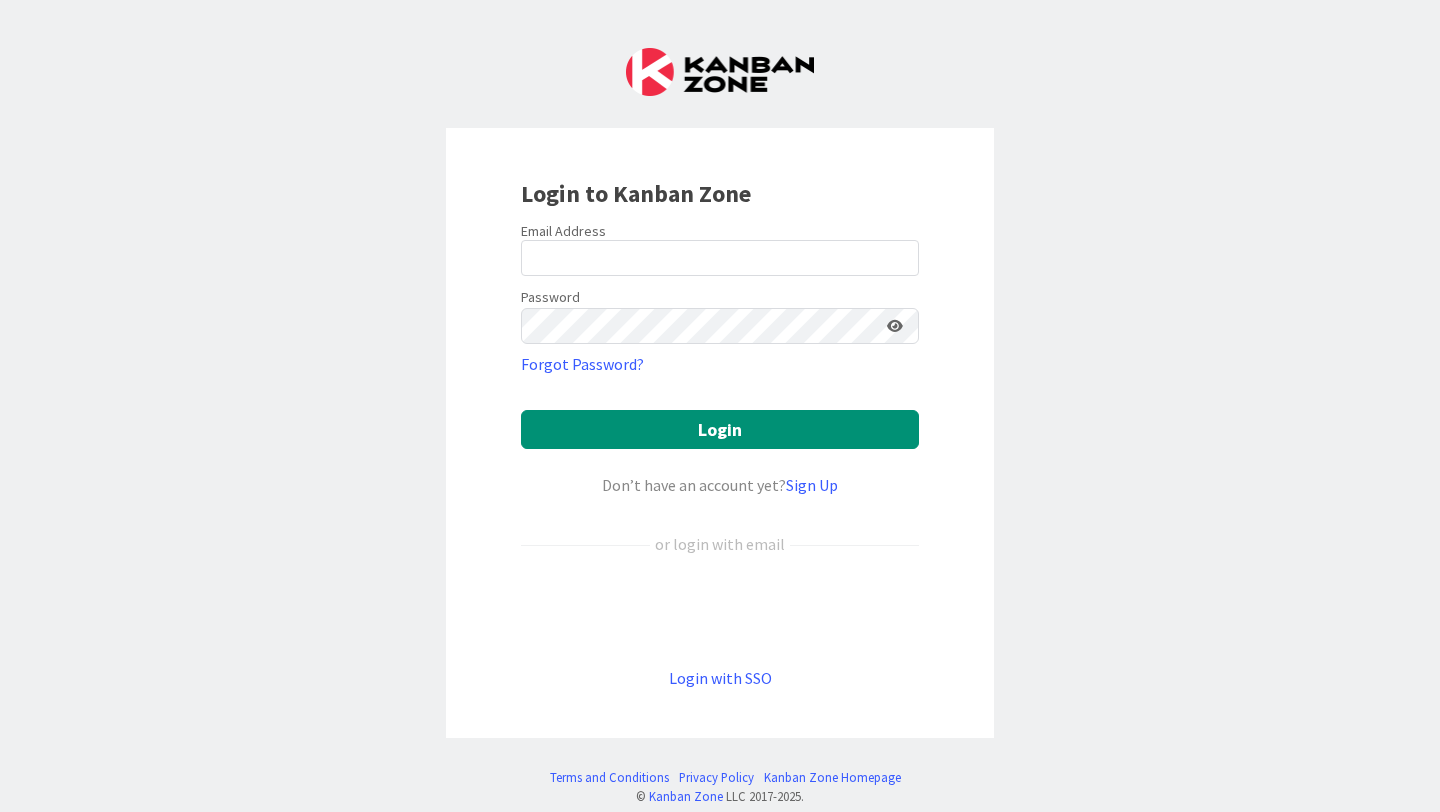 scroll, scrollTop: 0, scrollLeft: 0, axis: both 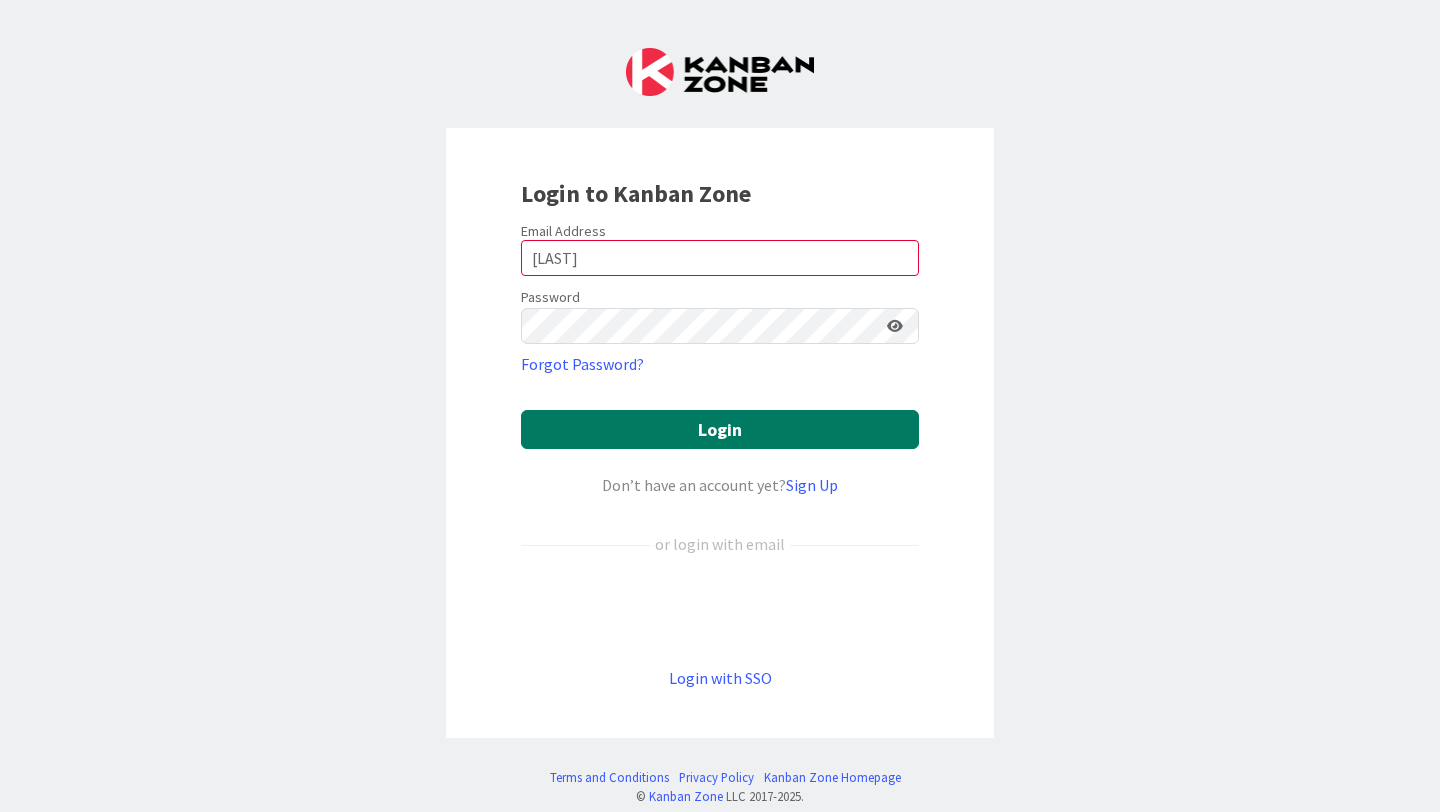 click on "Login" at bounding box center (720, 429) 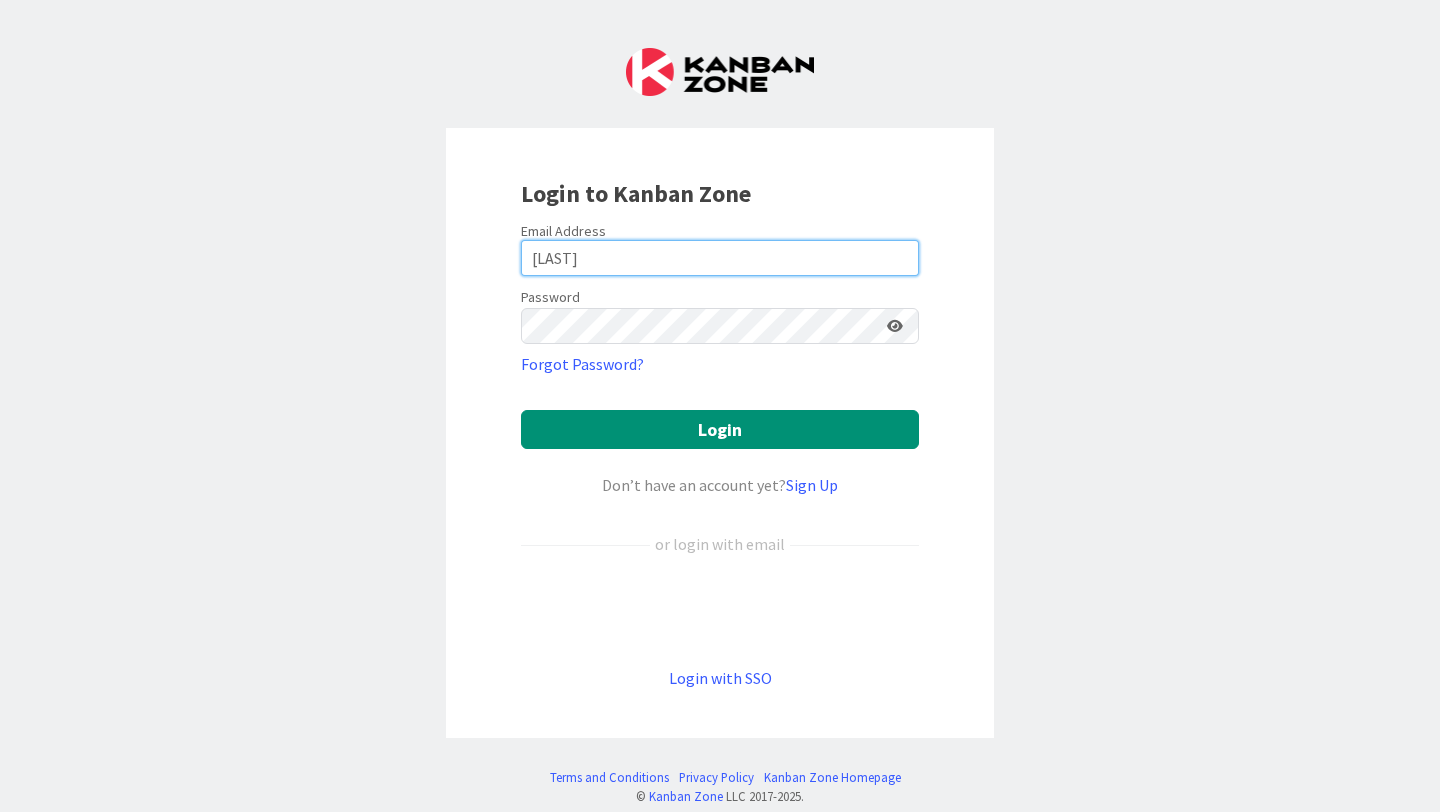 click on "[LAST]" at bounding box center (720, 258) 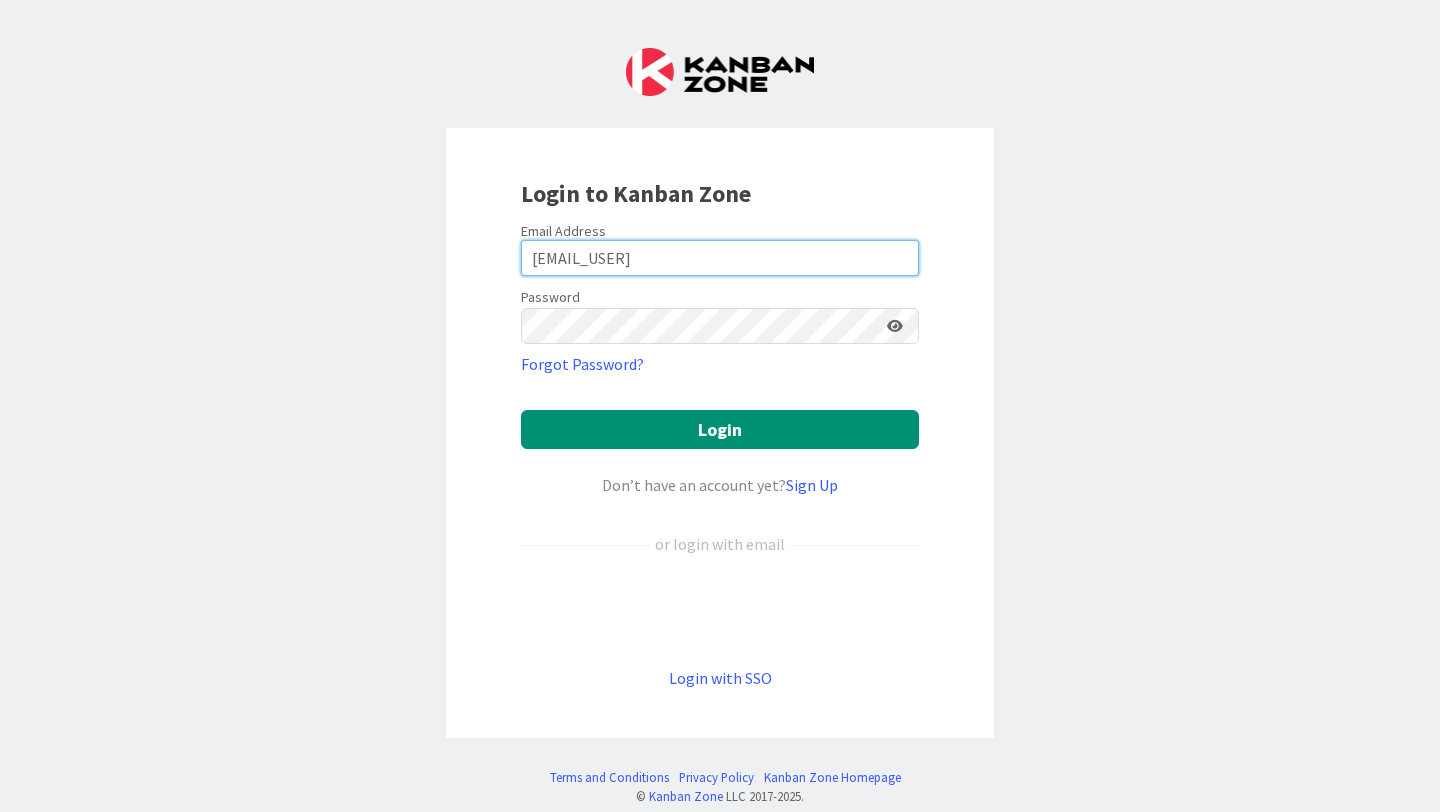 click on "[EMAIL_USER]" at bounding box center (720, 258) 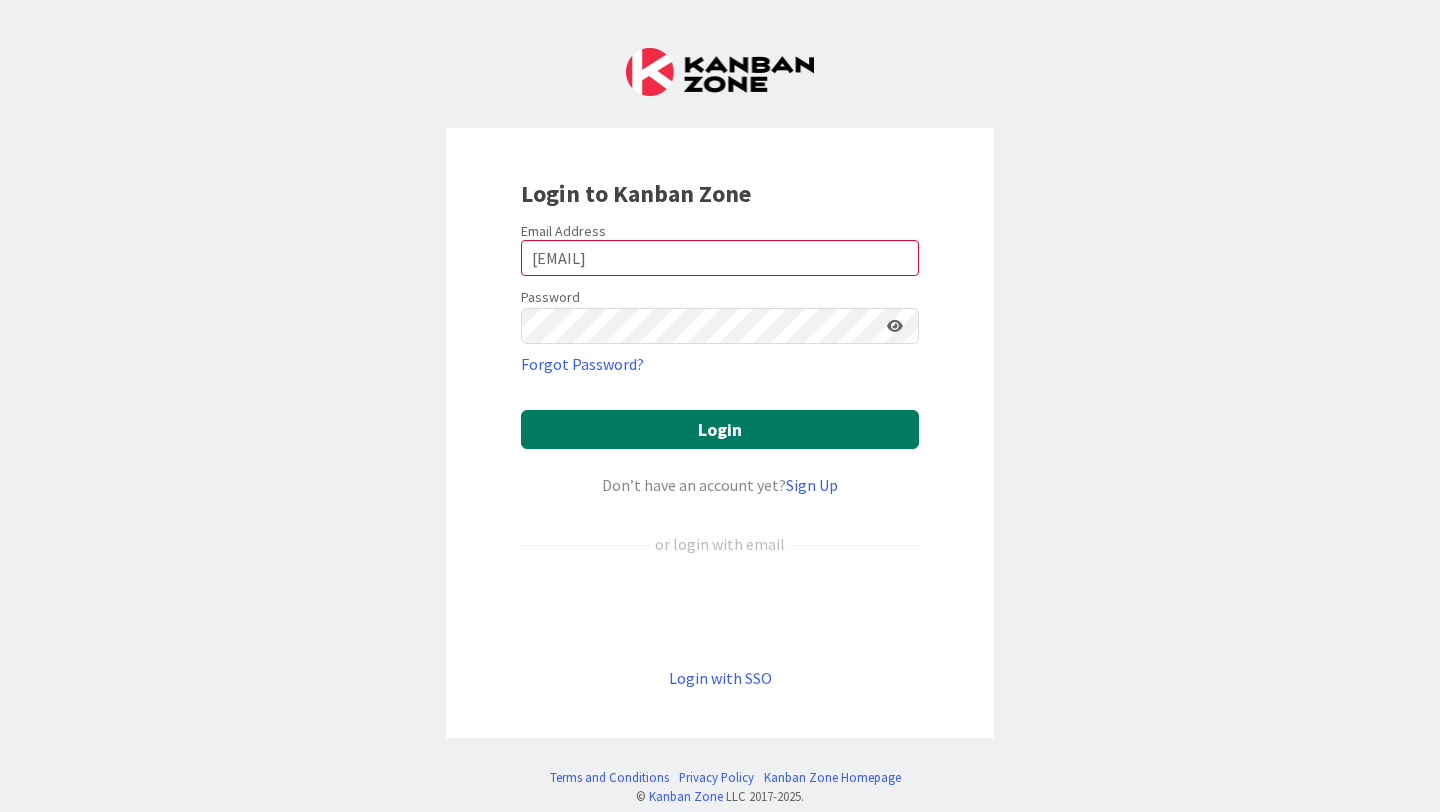 click on "Login" at bounding box center (720, 429) 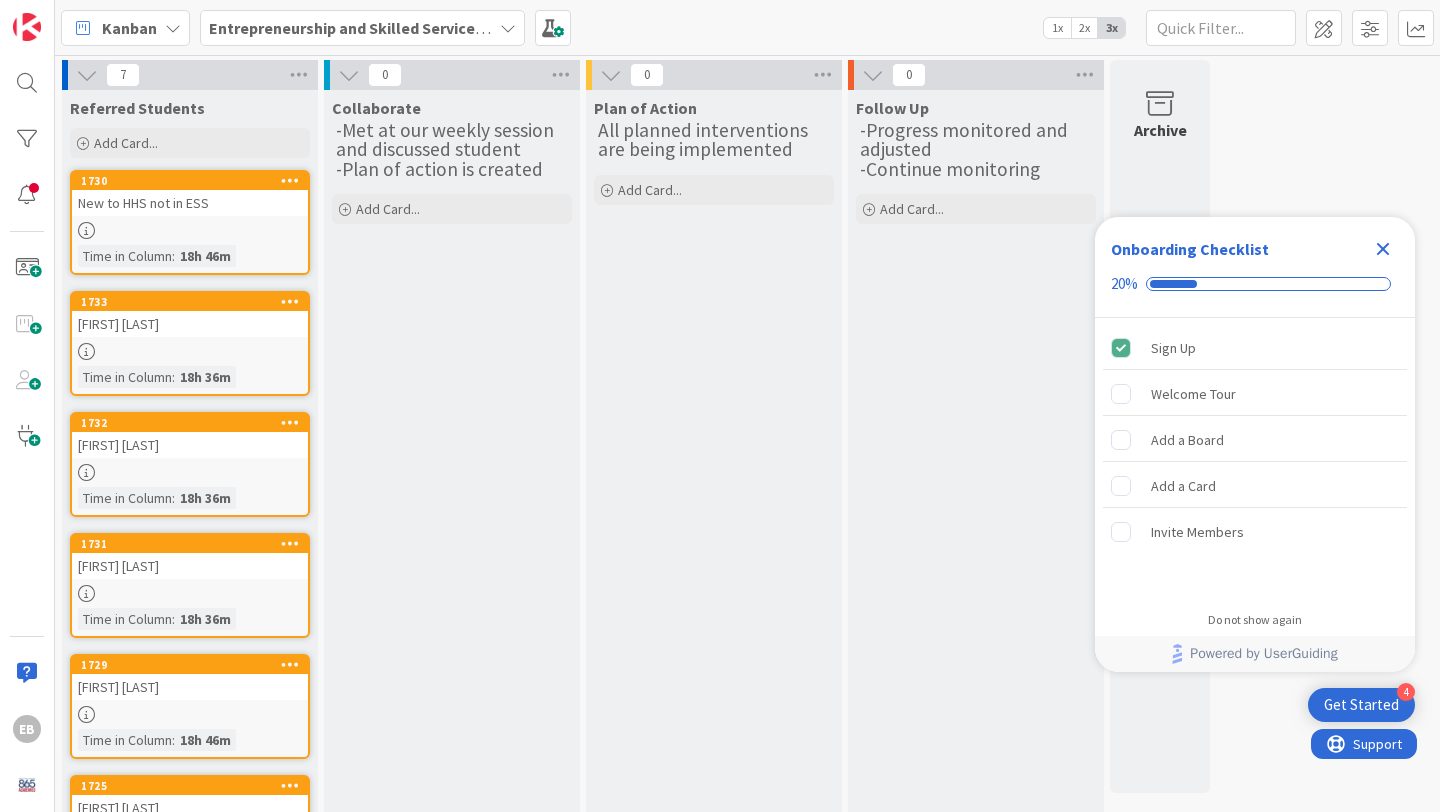 scroll, scrollTop: 0, scrollLeft: 0, axis: both 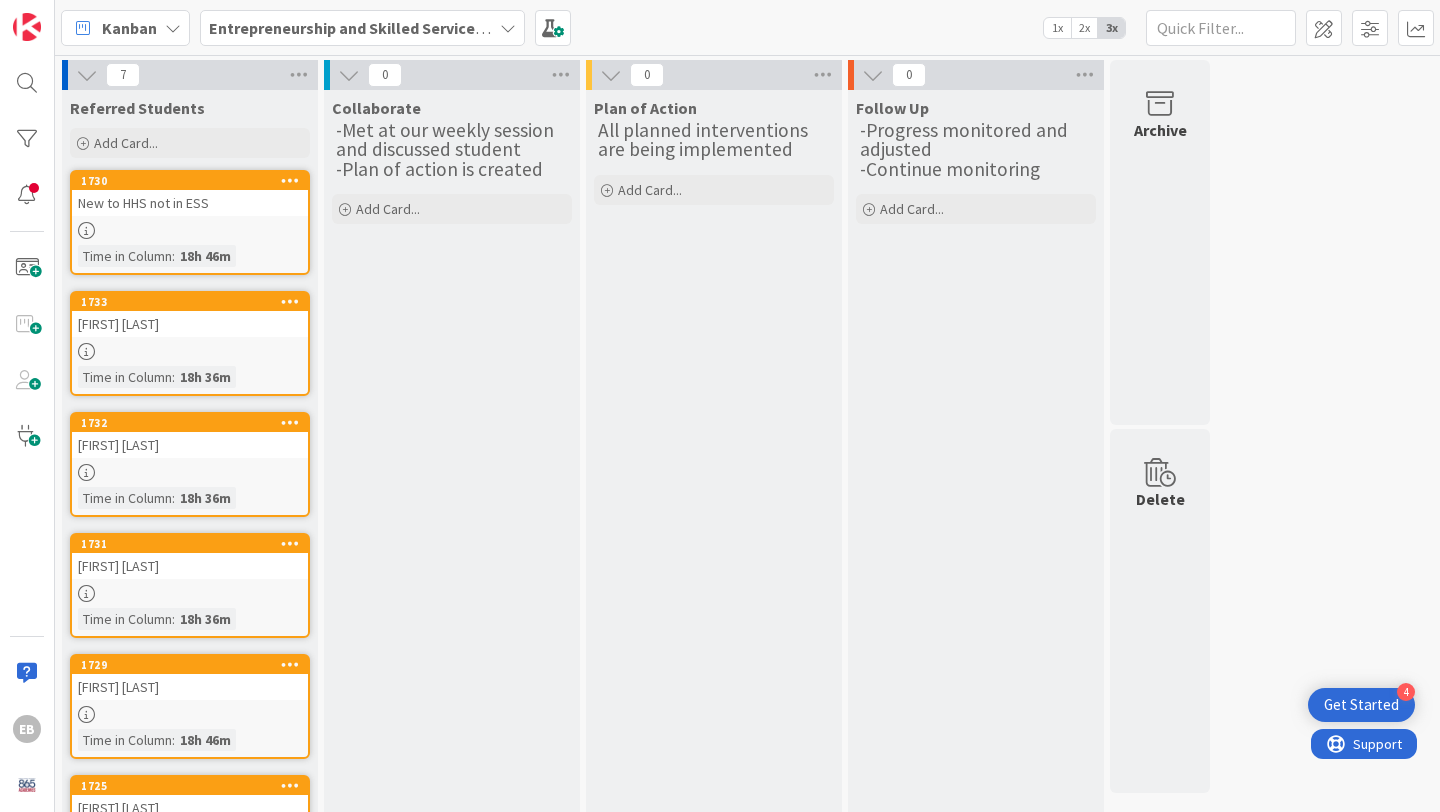 click at bounding box center [190, 351] 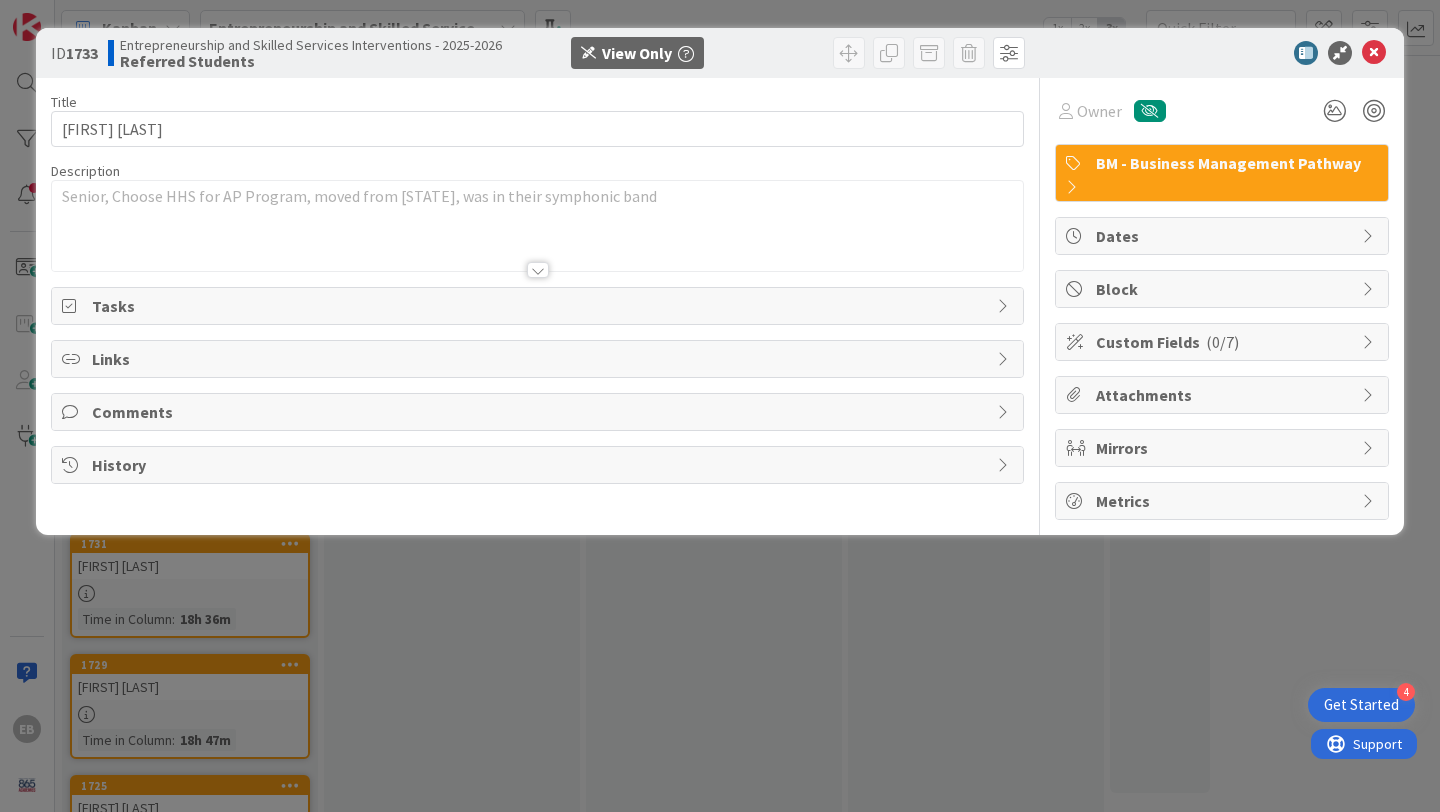 scroll, scrollTop: 0, scrollLeft: 0, axis: both 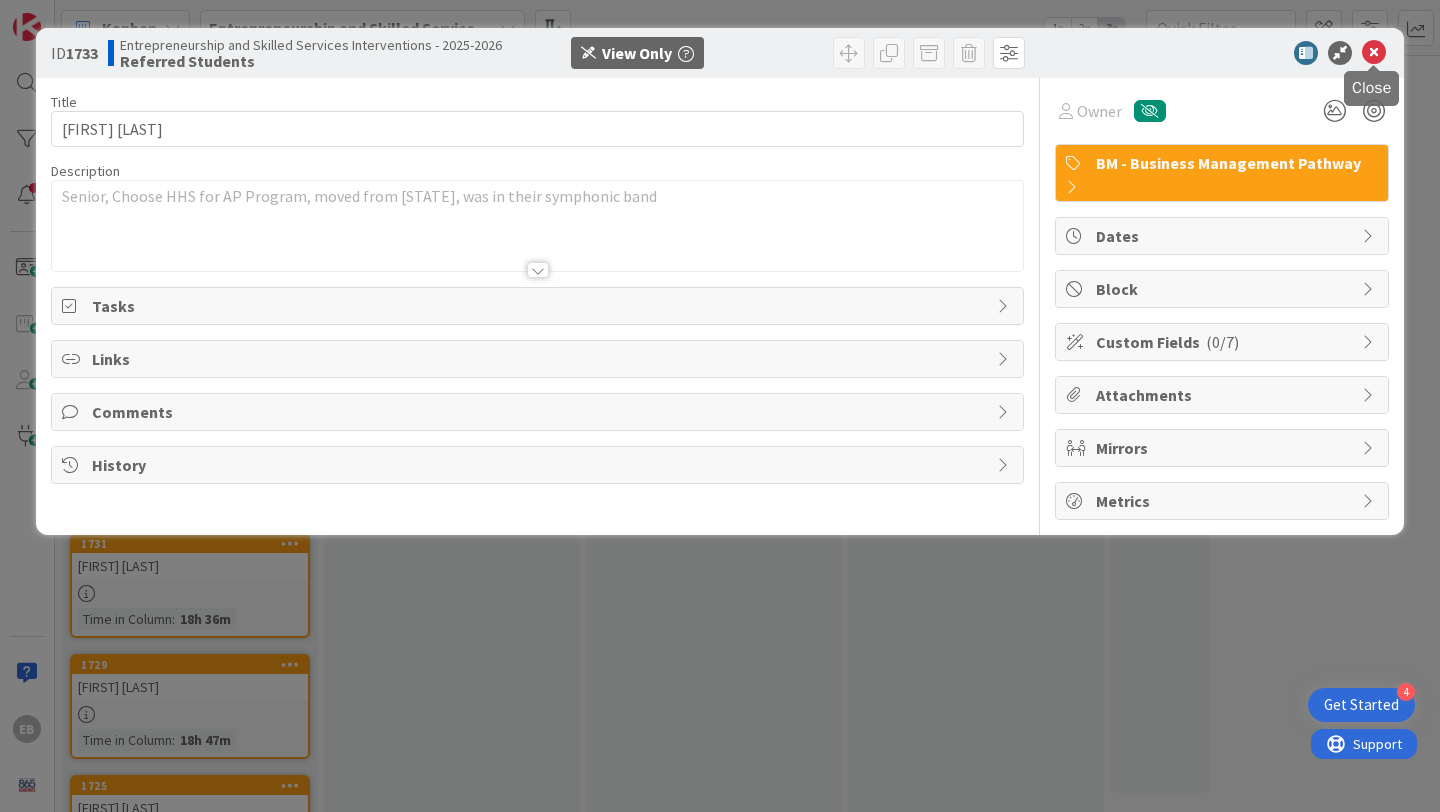 click at bounding box center (1374, 53) 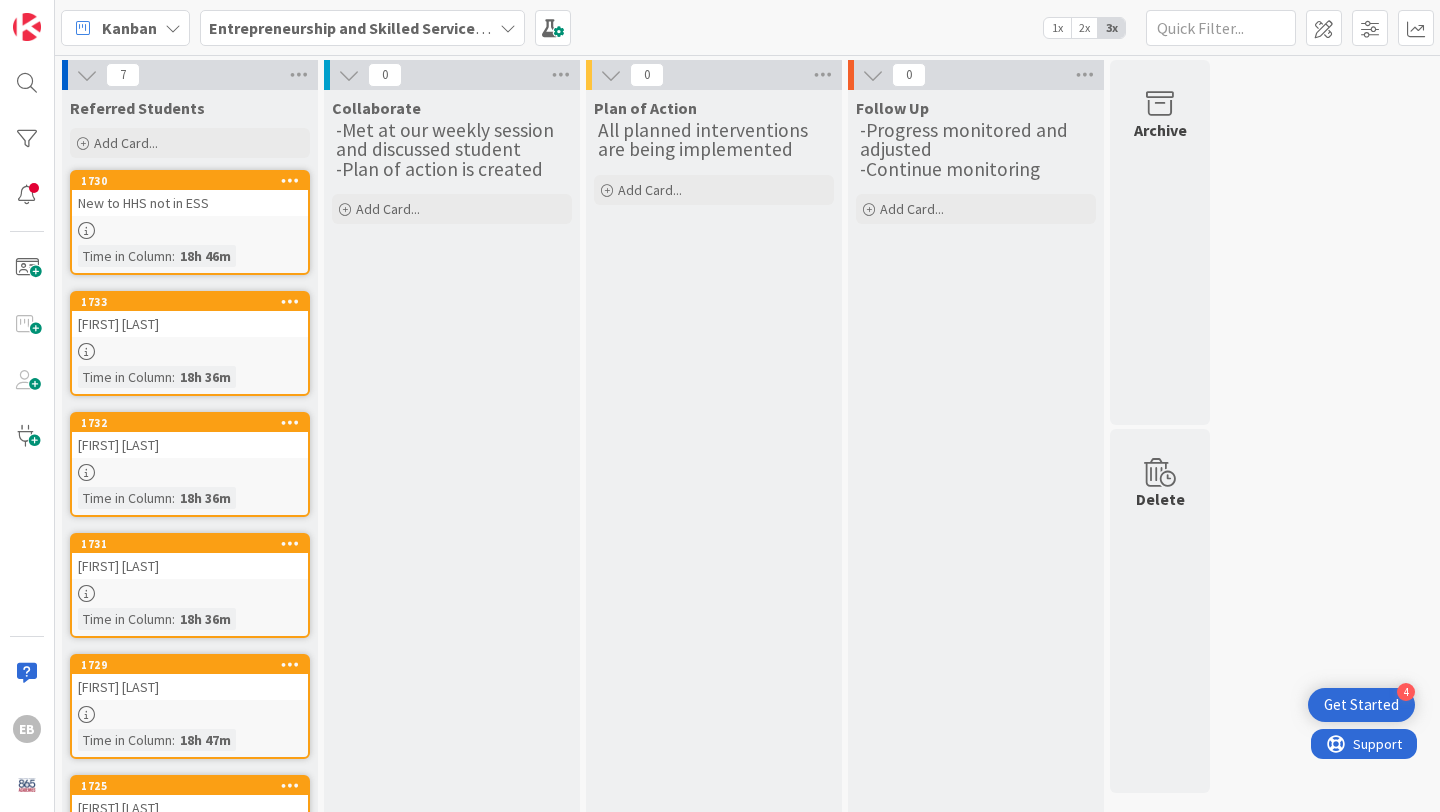scroll, scrollTop: 0, scrollLeft: 0, axis: both 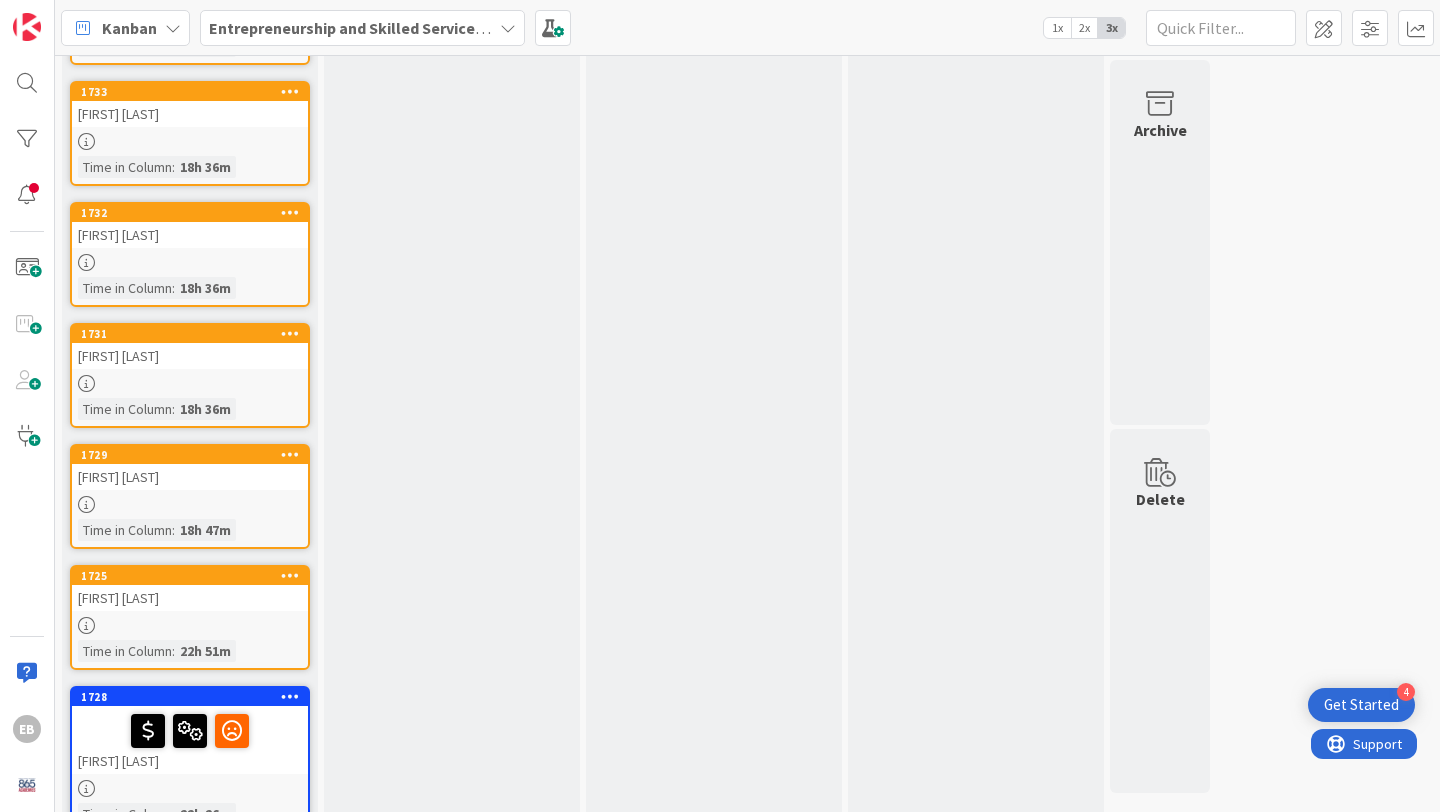 click on "[FIRST] [LAST]" at bounding box center (190, 598) 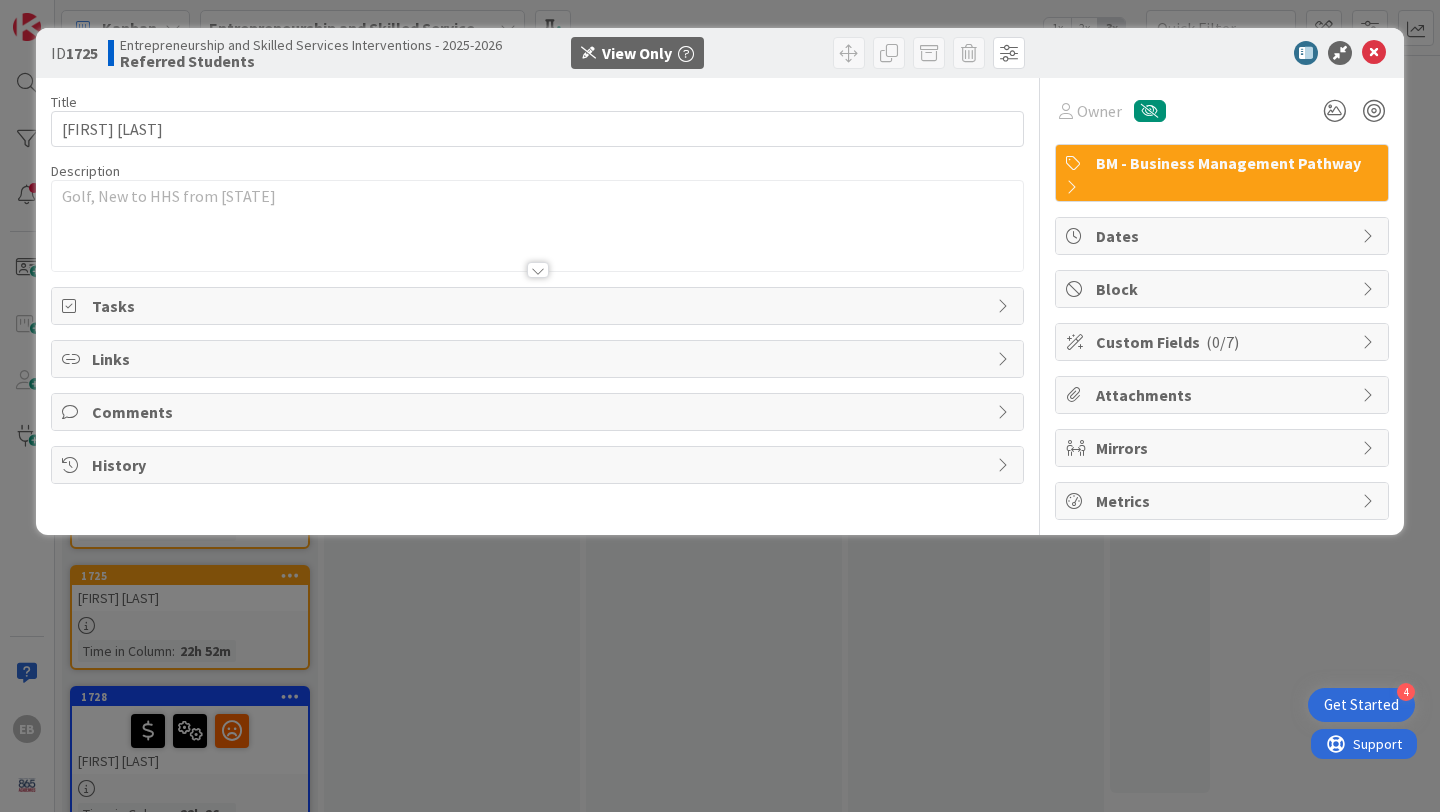 scroll, scrollTop: 0, scrollLeft: 0, axis: both 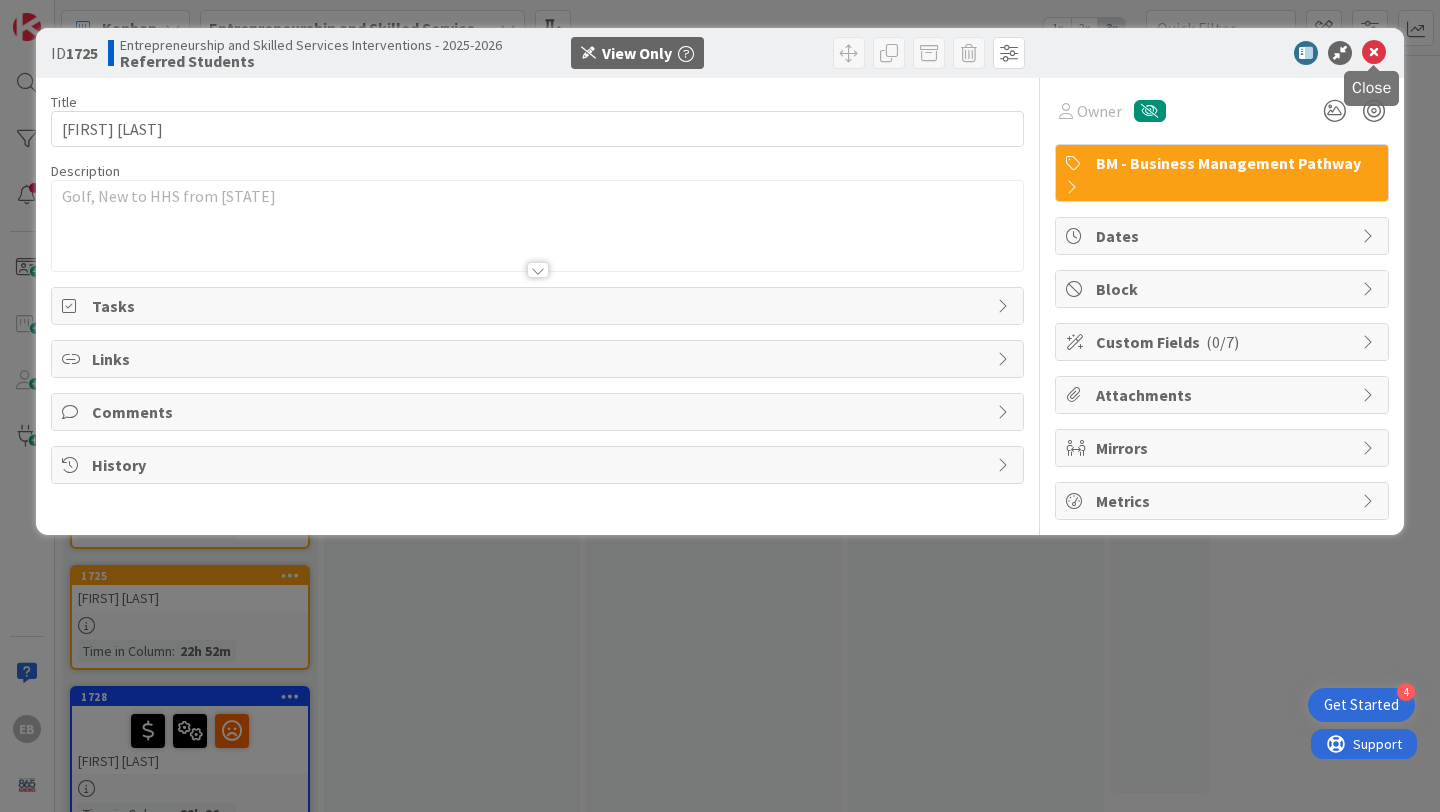 click at bounding box center [1374, 53] 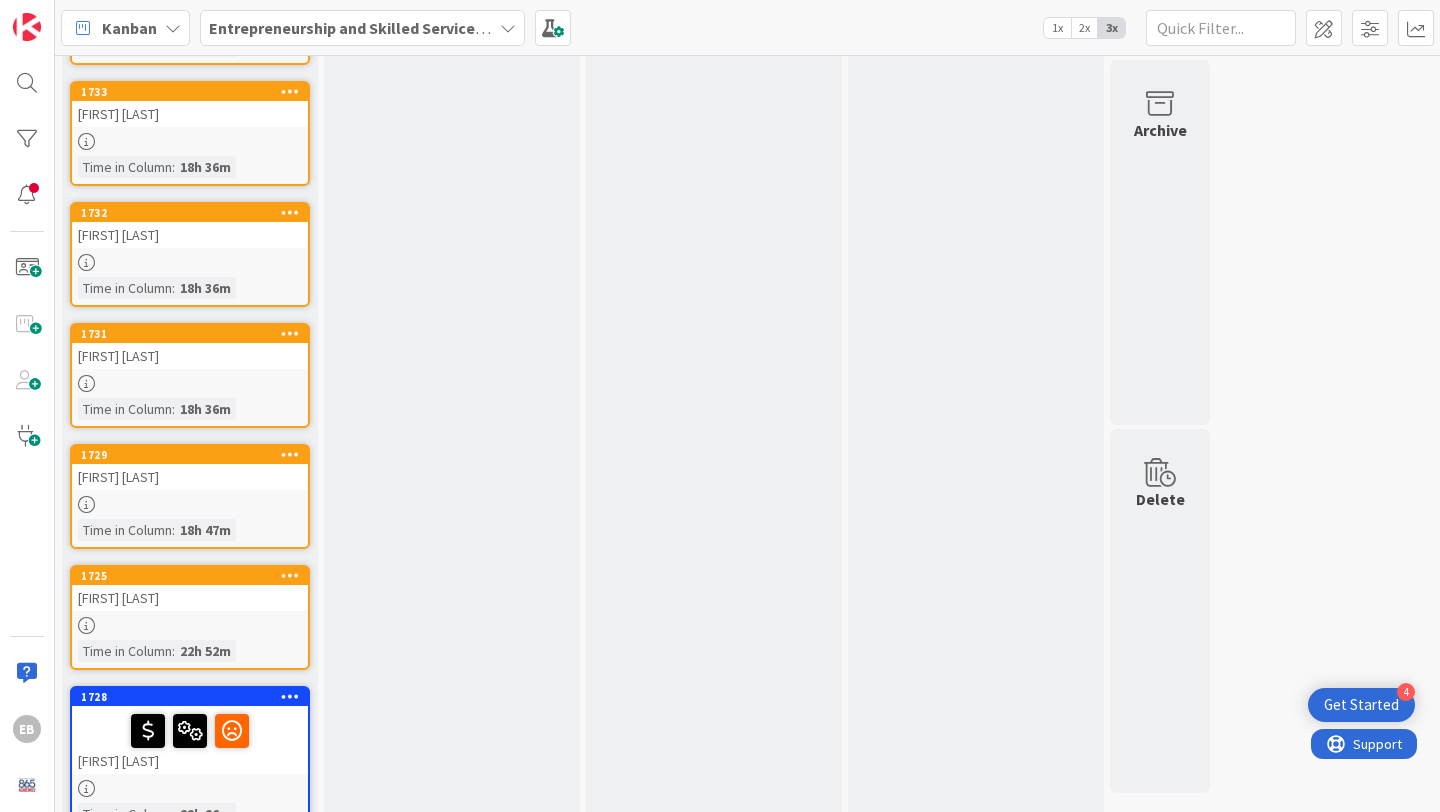 scroll, scrollTop: 257, scrollLeft: 0, axis: vertical 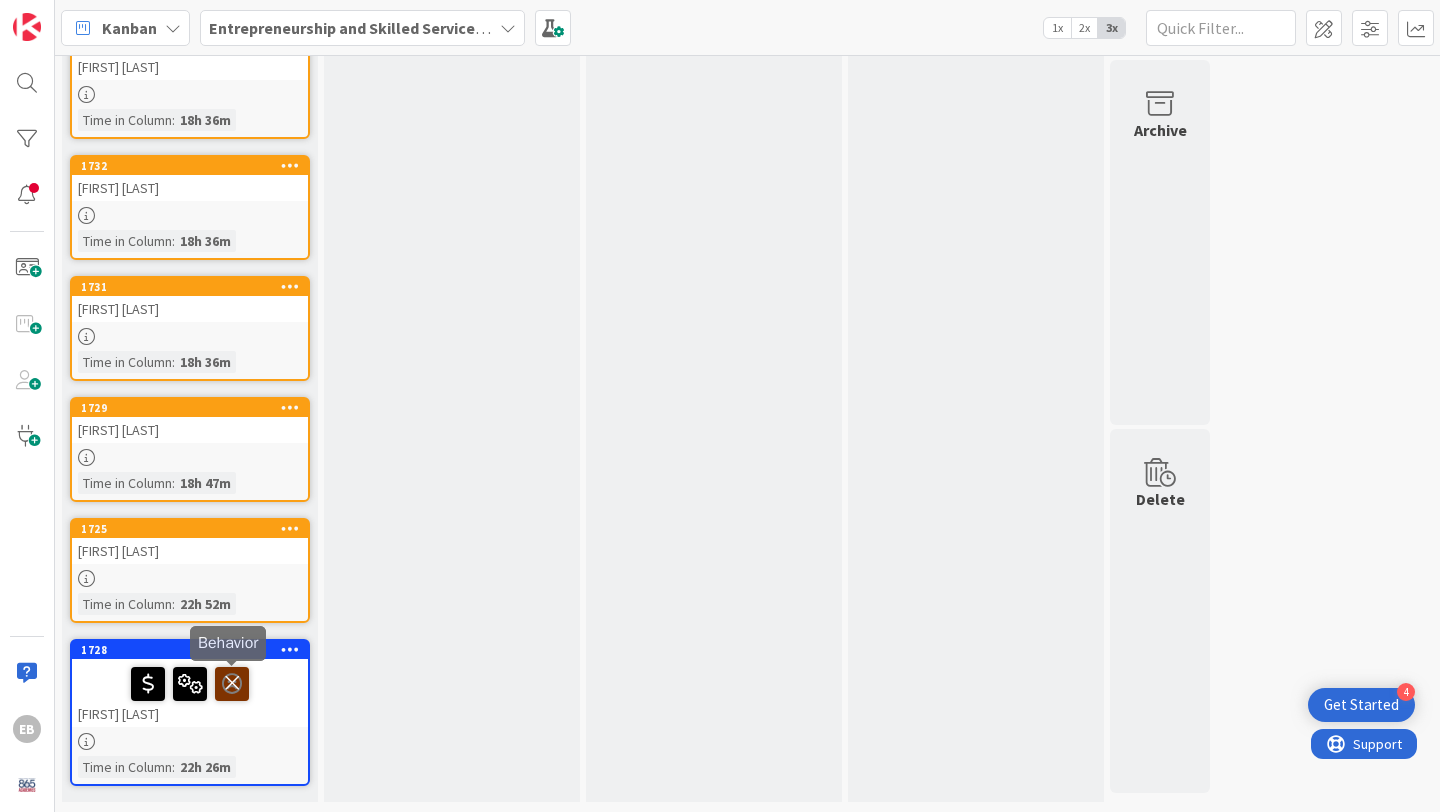 click at bounding box center (232, 683) 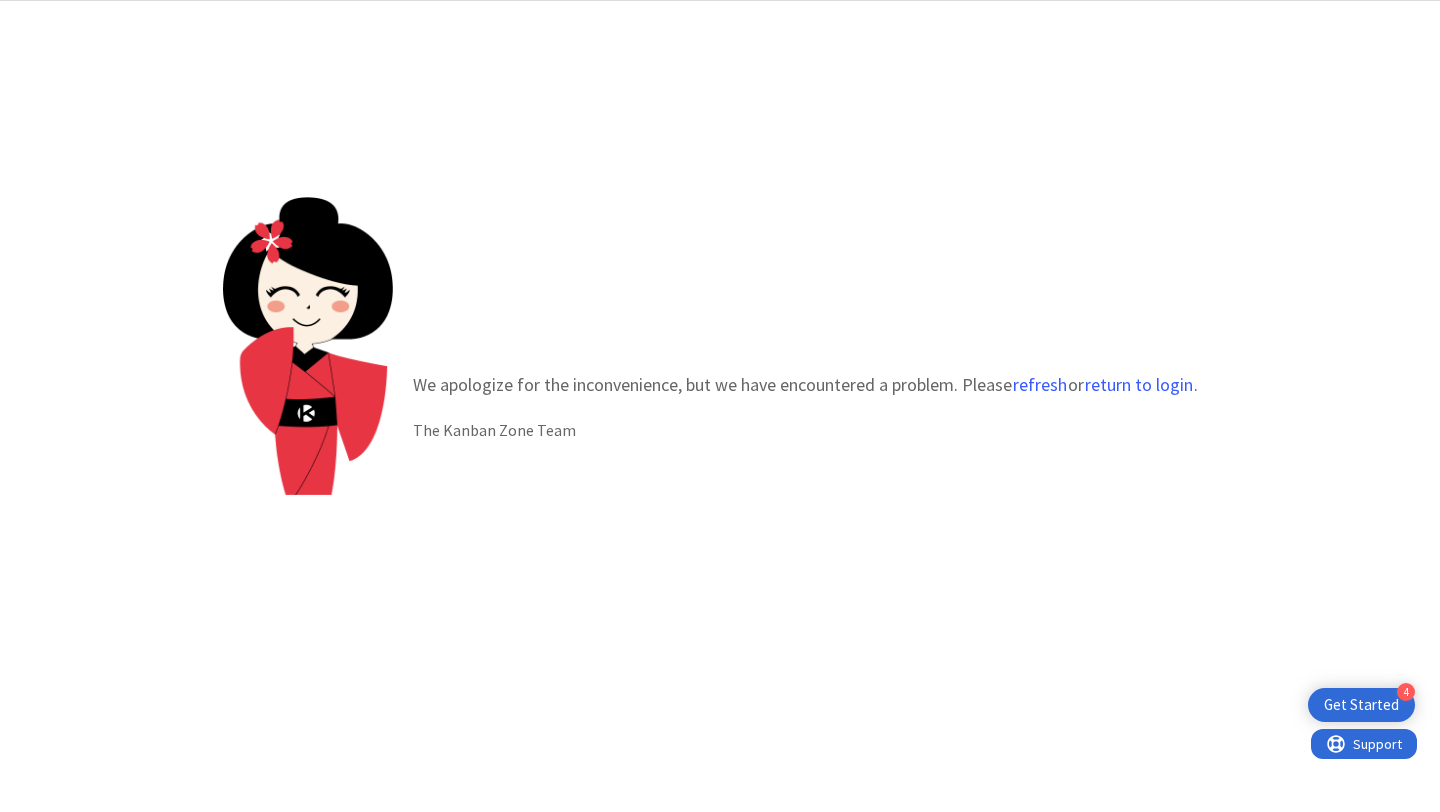 scroll, scrollTop: 0, scrollLeft: 0, axis: both 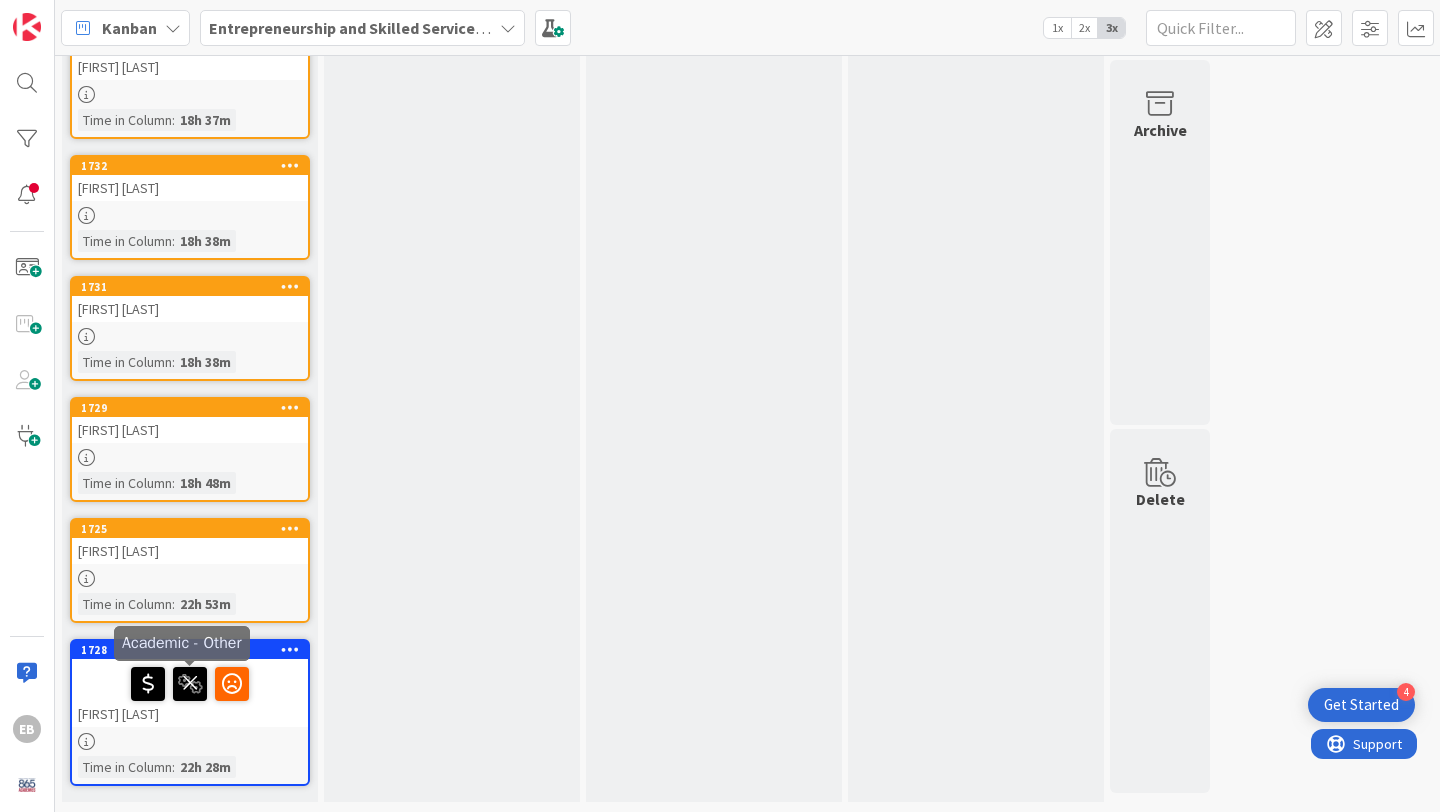 click at bounding box center (190, 683) 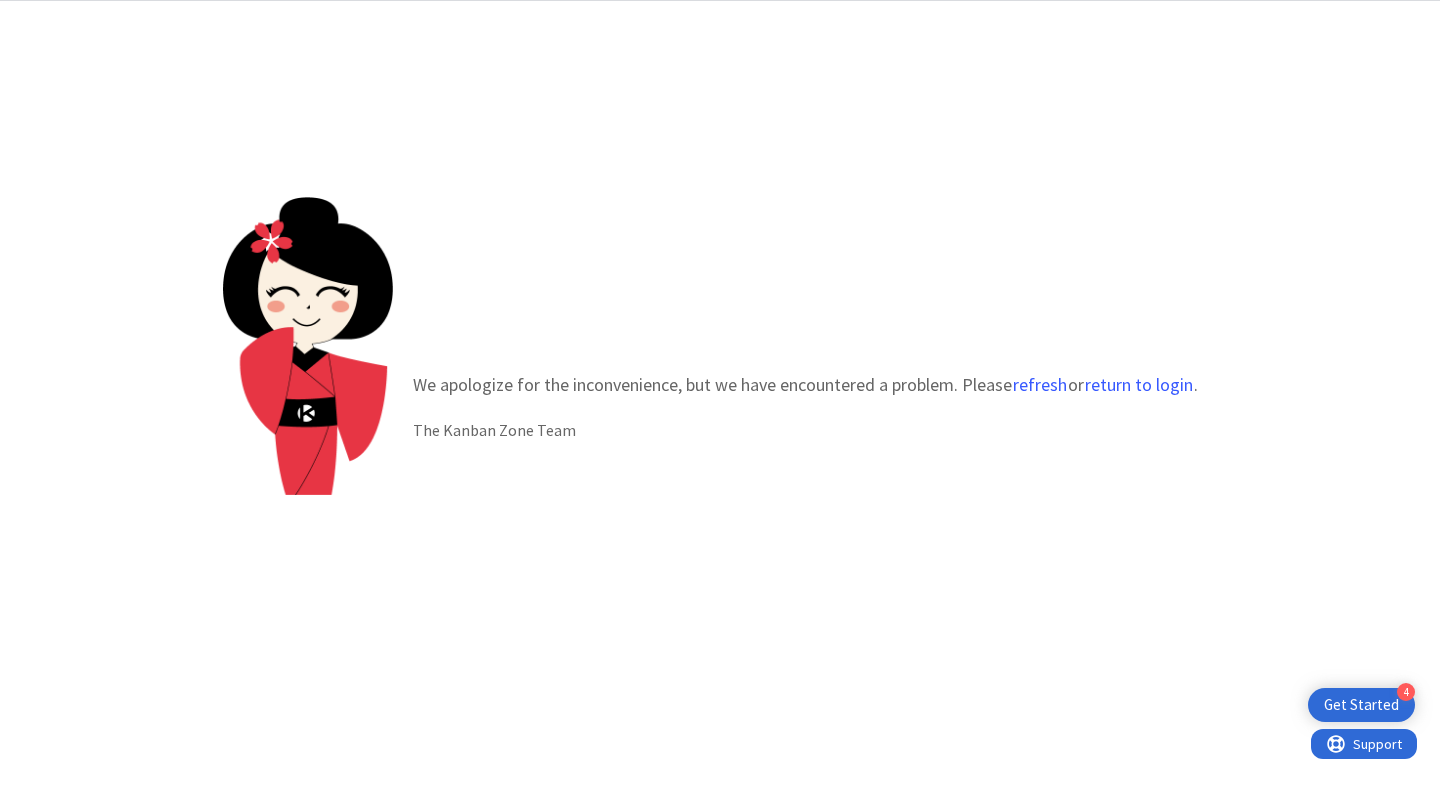 scroll, scrollTop: 0, scrollLeft: 0, axis: both 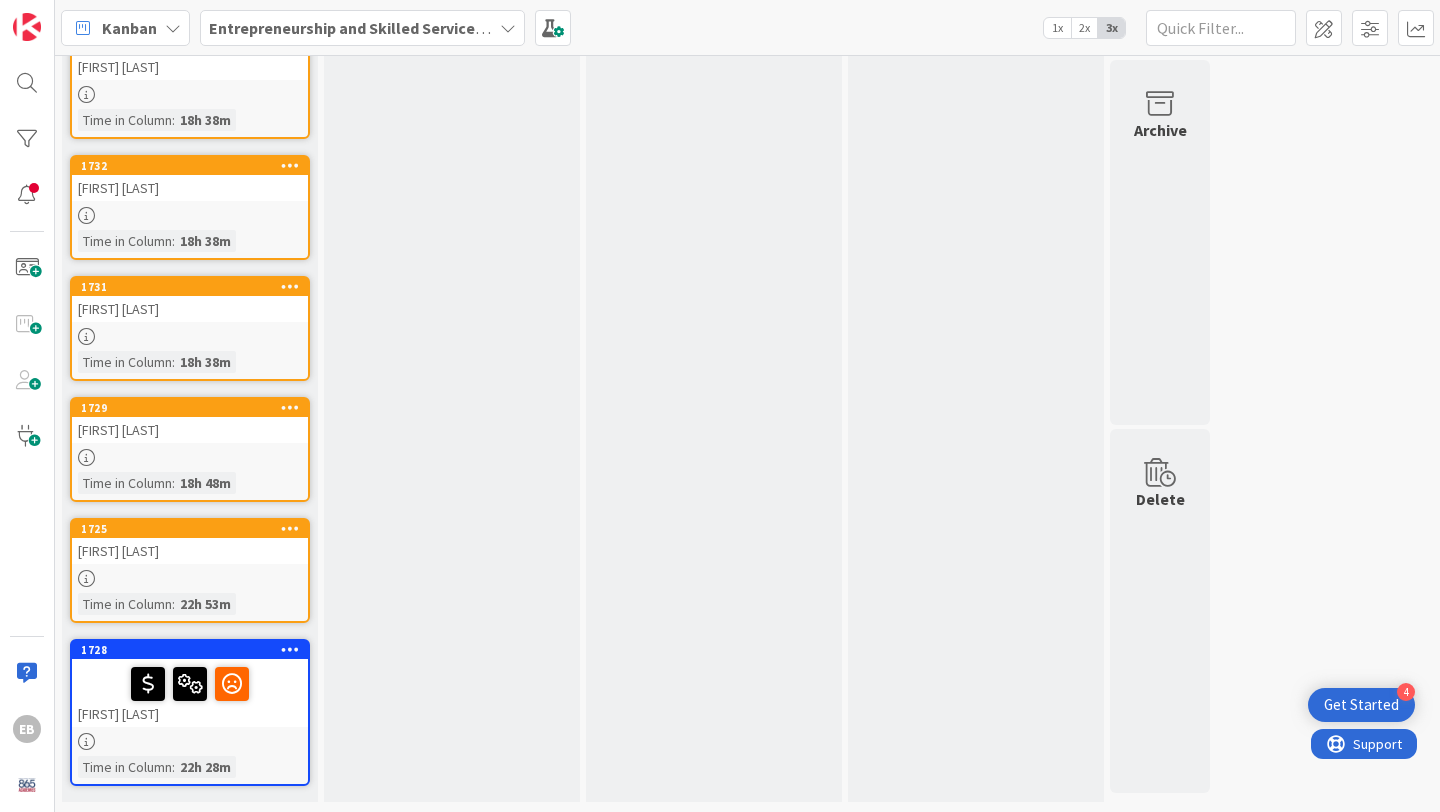 click on "[FIRST] [LAST]" at bounding box center (190, 693) 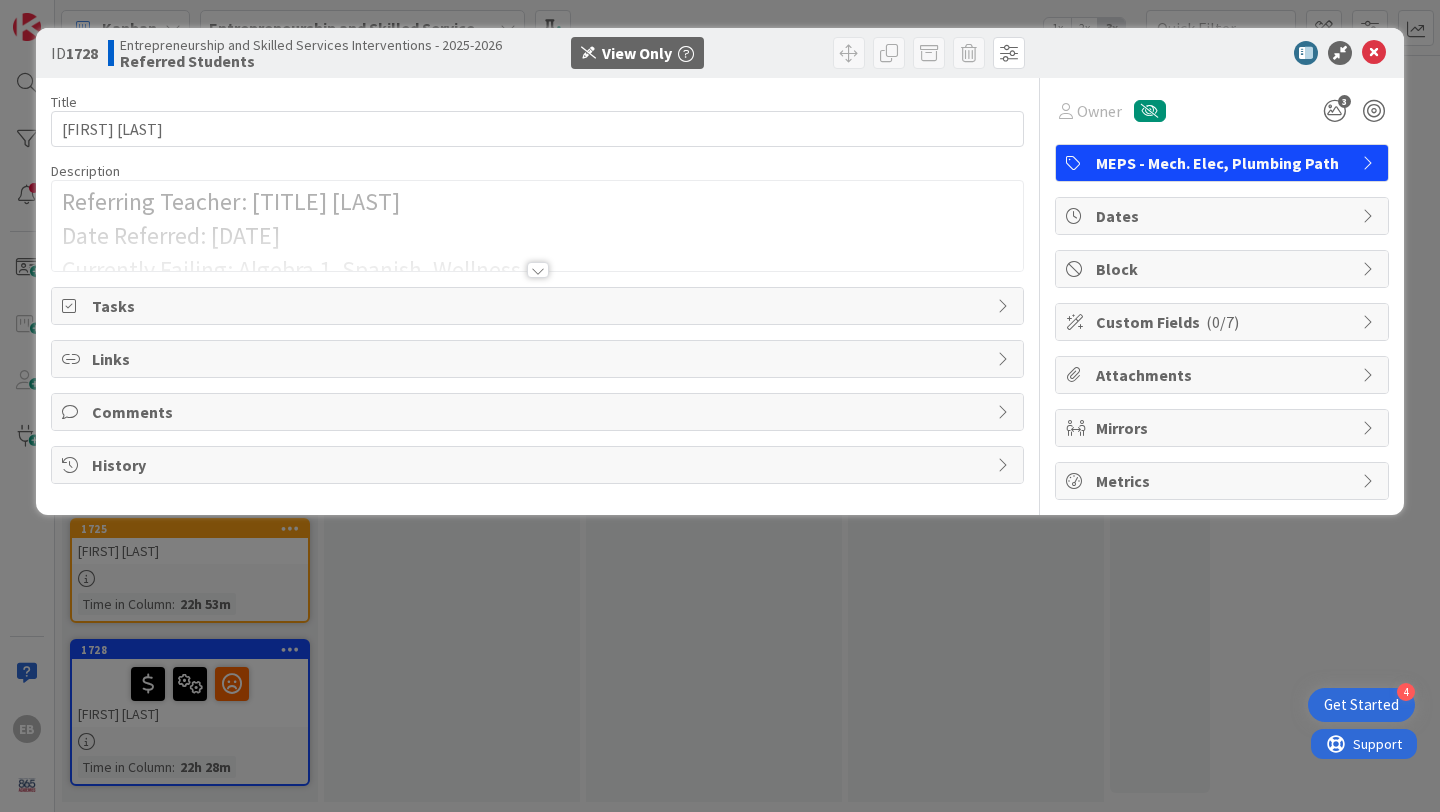 scroll, scrollTop: 0, scrollLeft: 0, axis: both 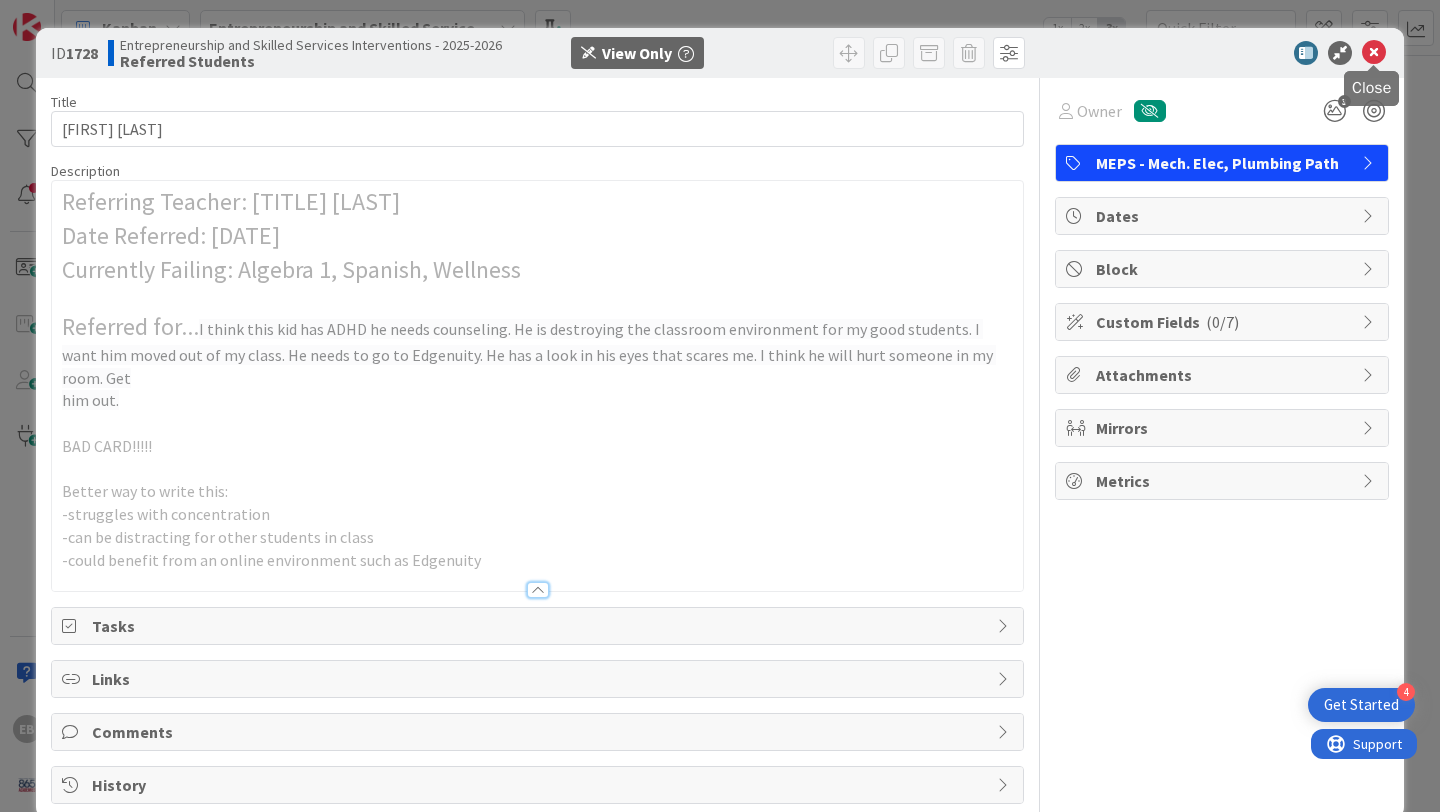 click at bounding box center (1374, 53) 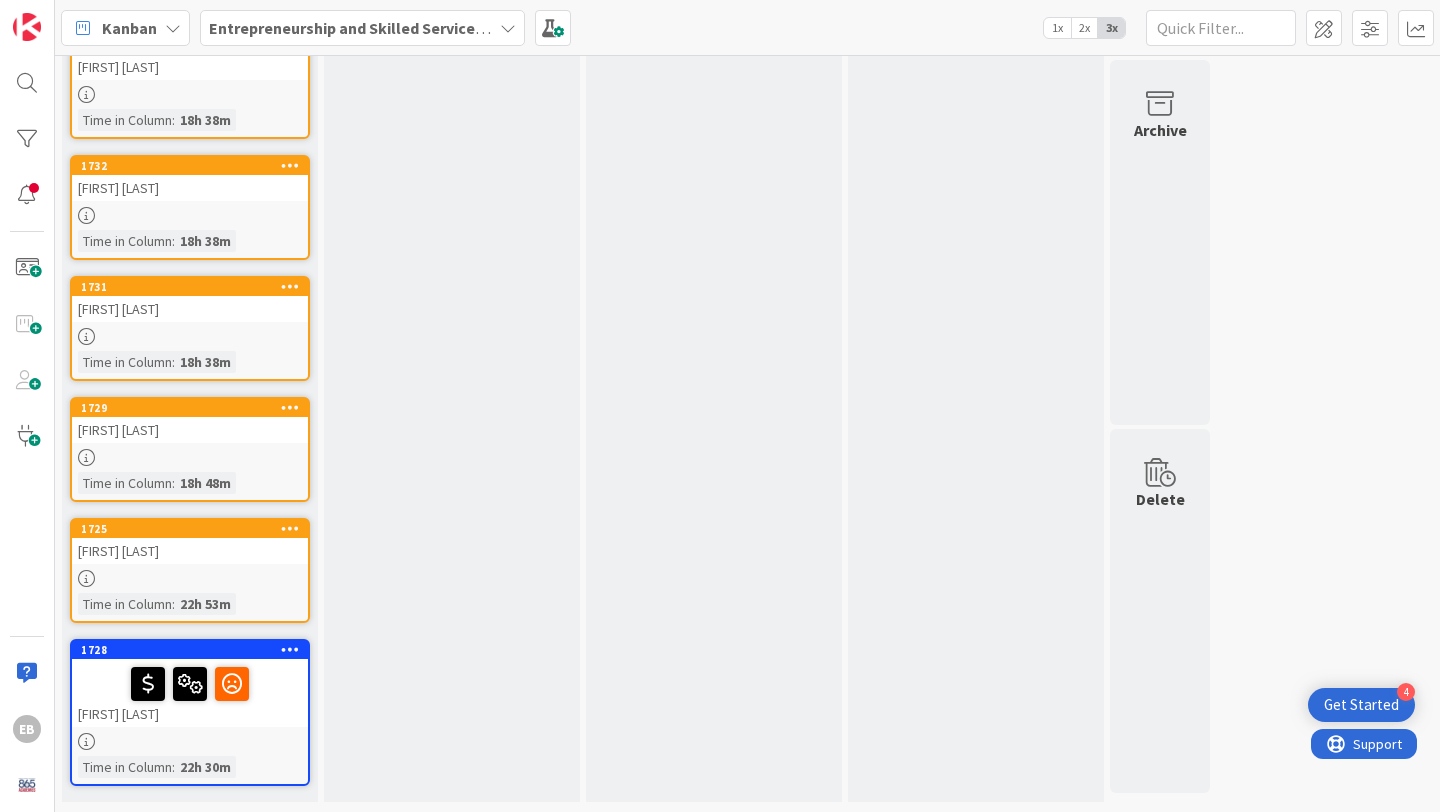 scroll, scrollTop: 0, scrollLeft: 0, axis: both 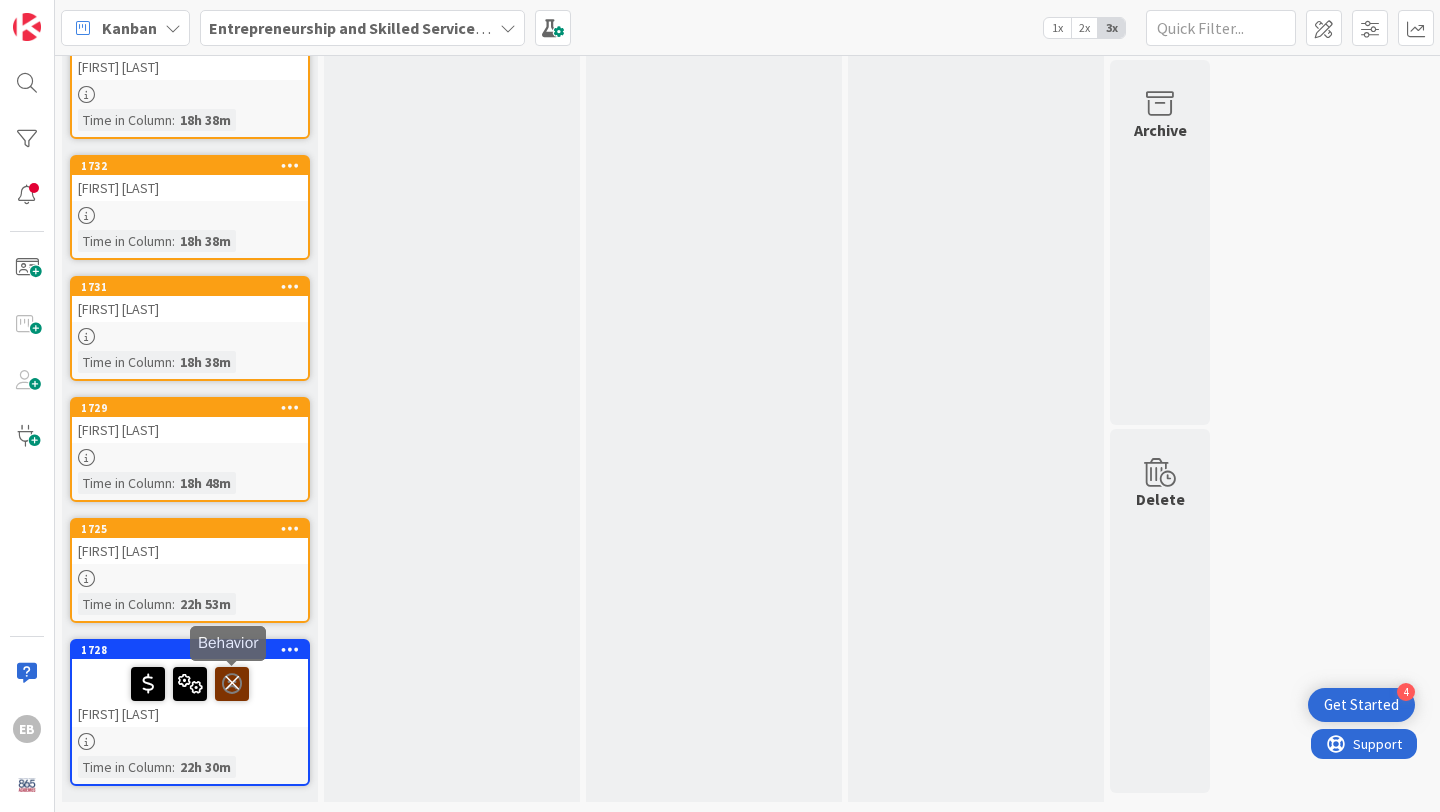 click at bounding box center (232, 683) 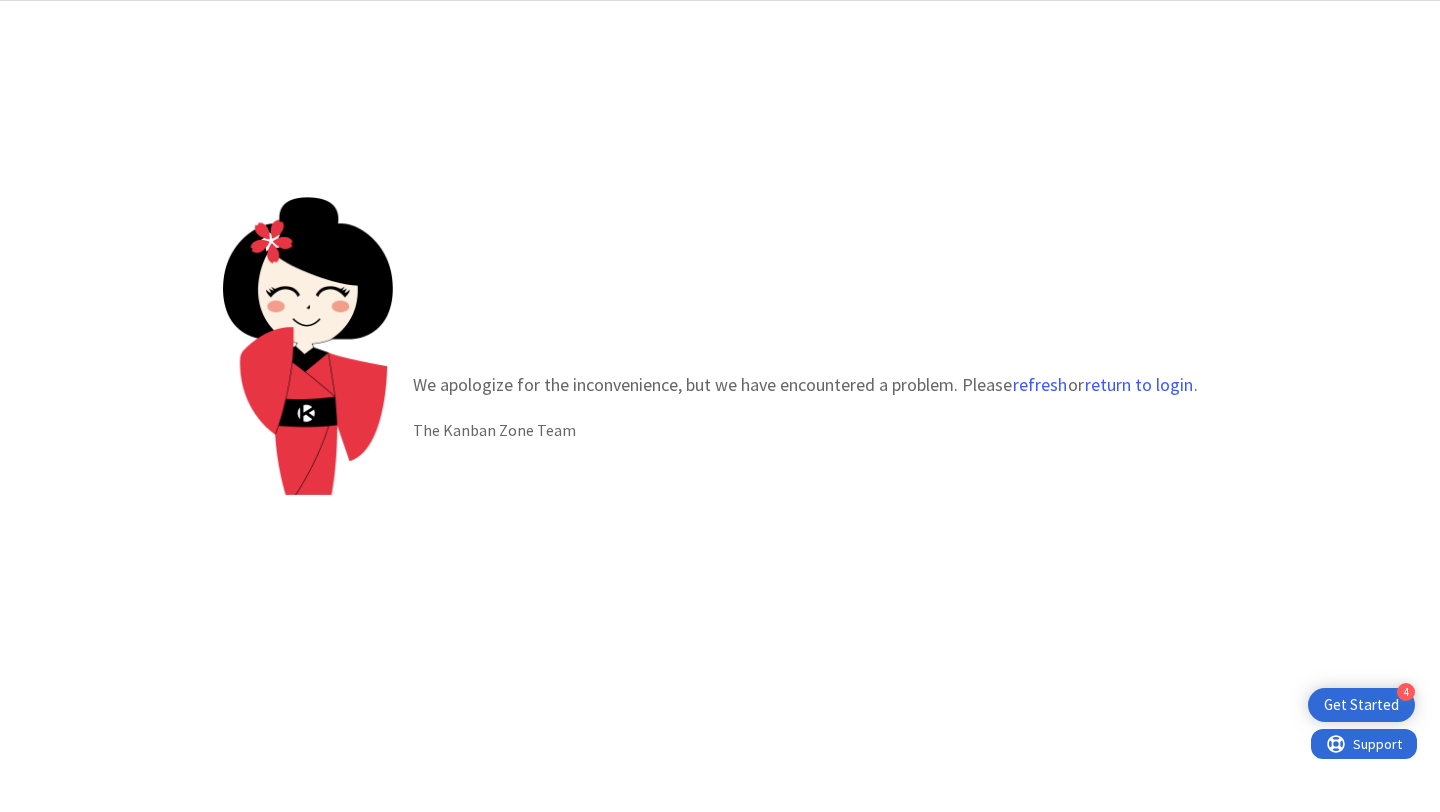 scroll, scrollTop: 0, scrollLeft: 0, axis: both 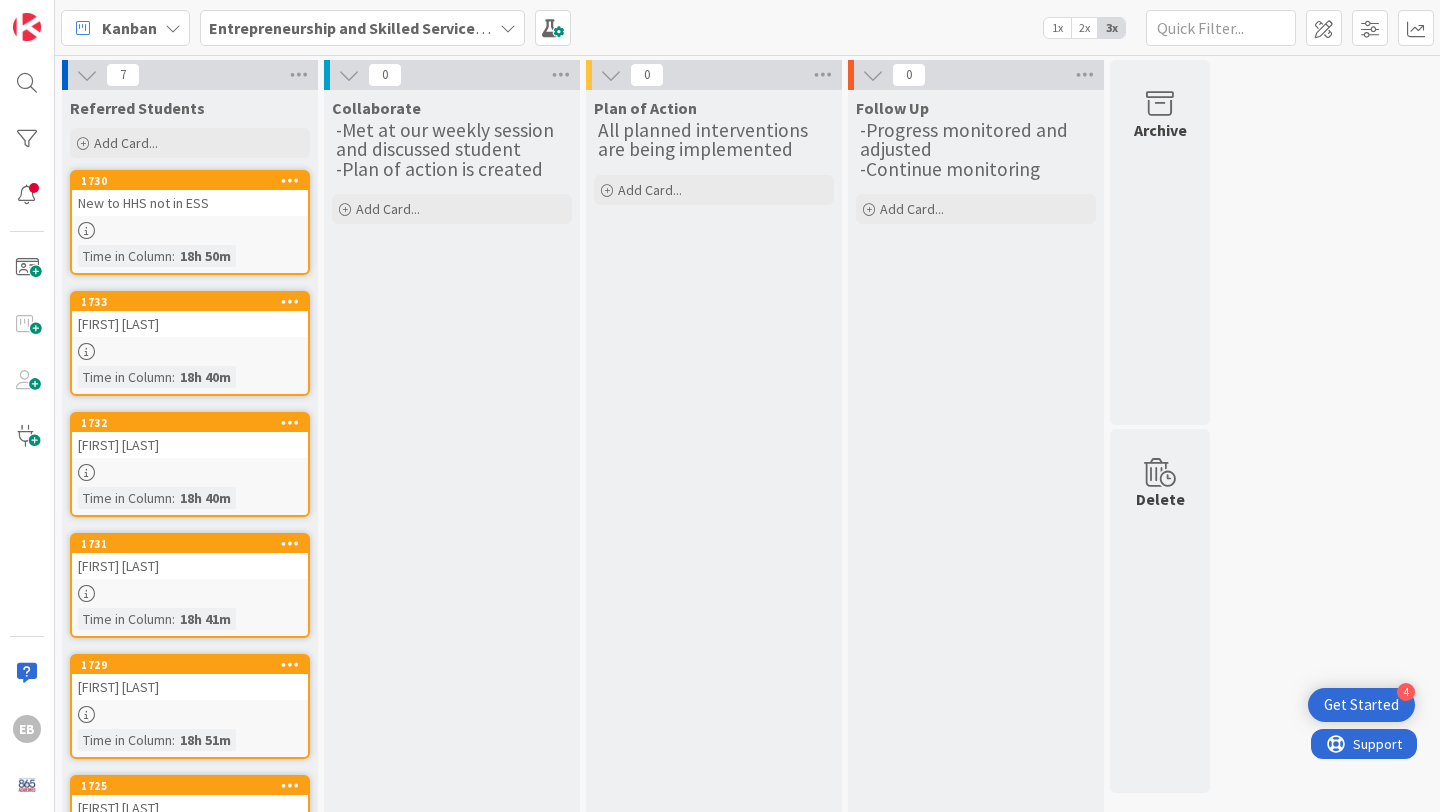 click on "[FIRST] [LAST]" at bounding box center [190, 445] 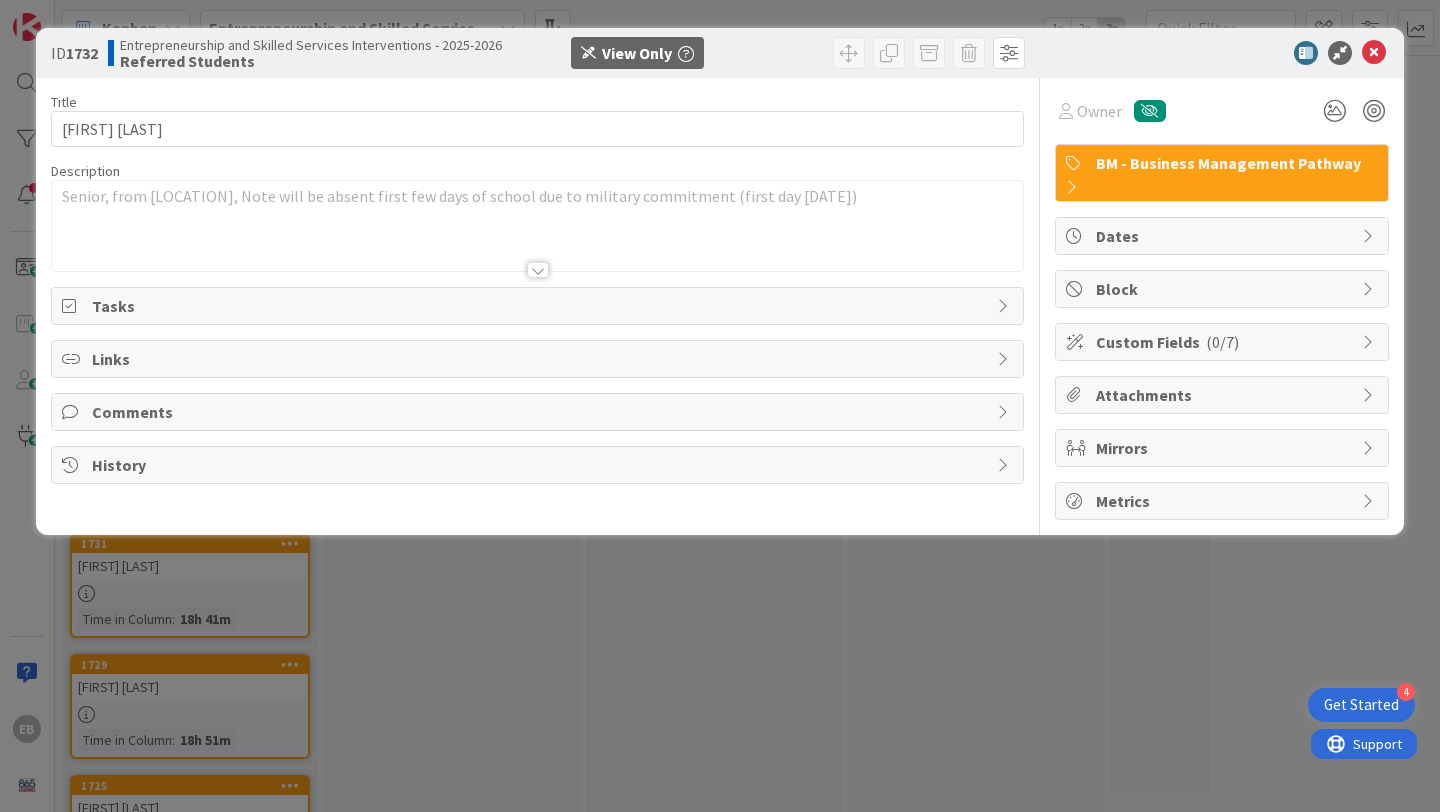 scroll, scrollTop: 0, scrollLeft: 0, axis: both 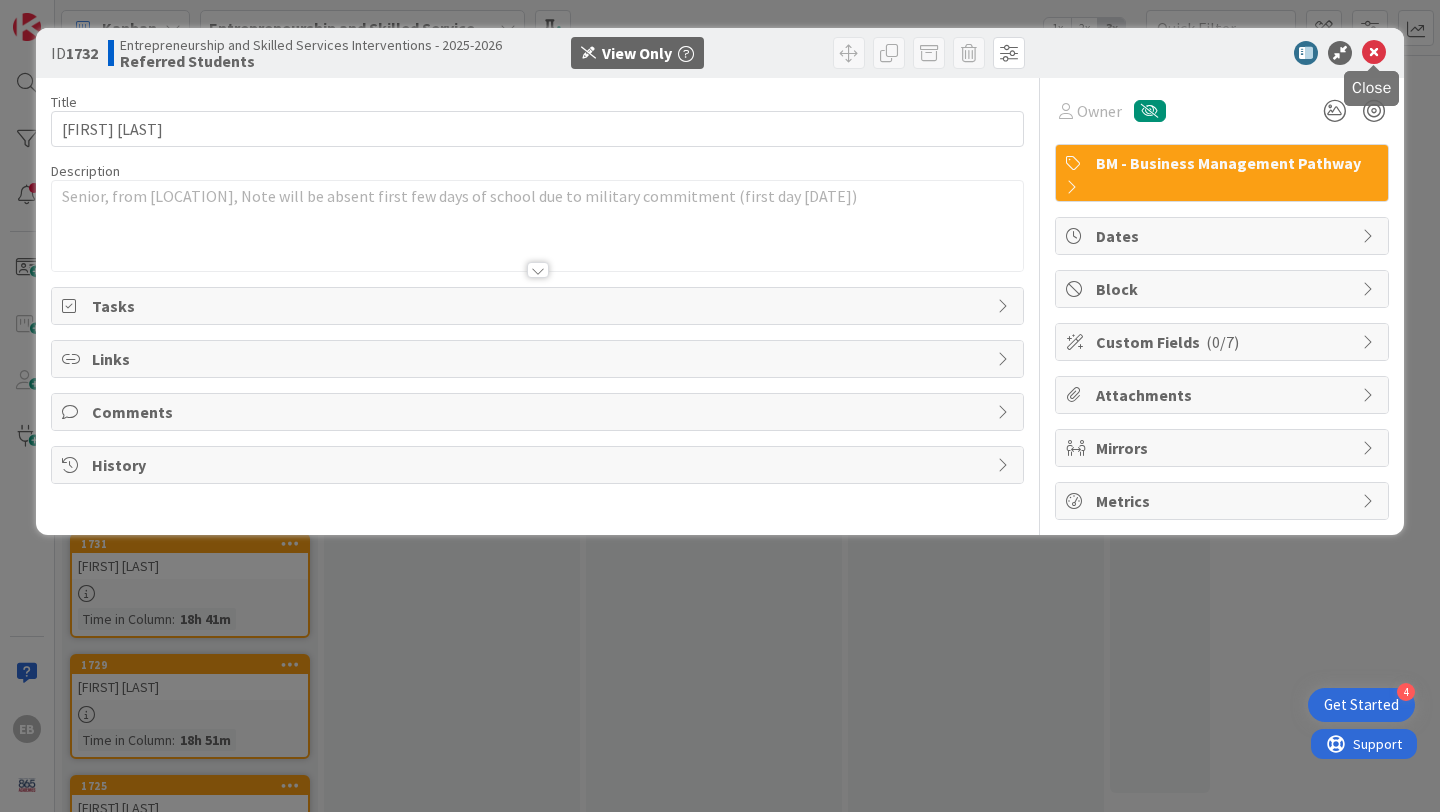 click at bounding box center (1374, 53) 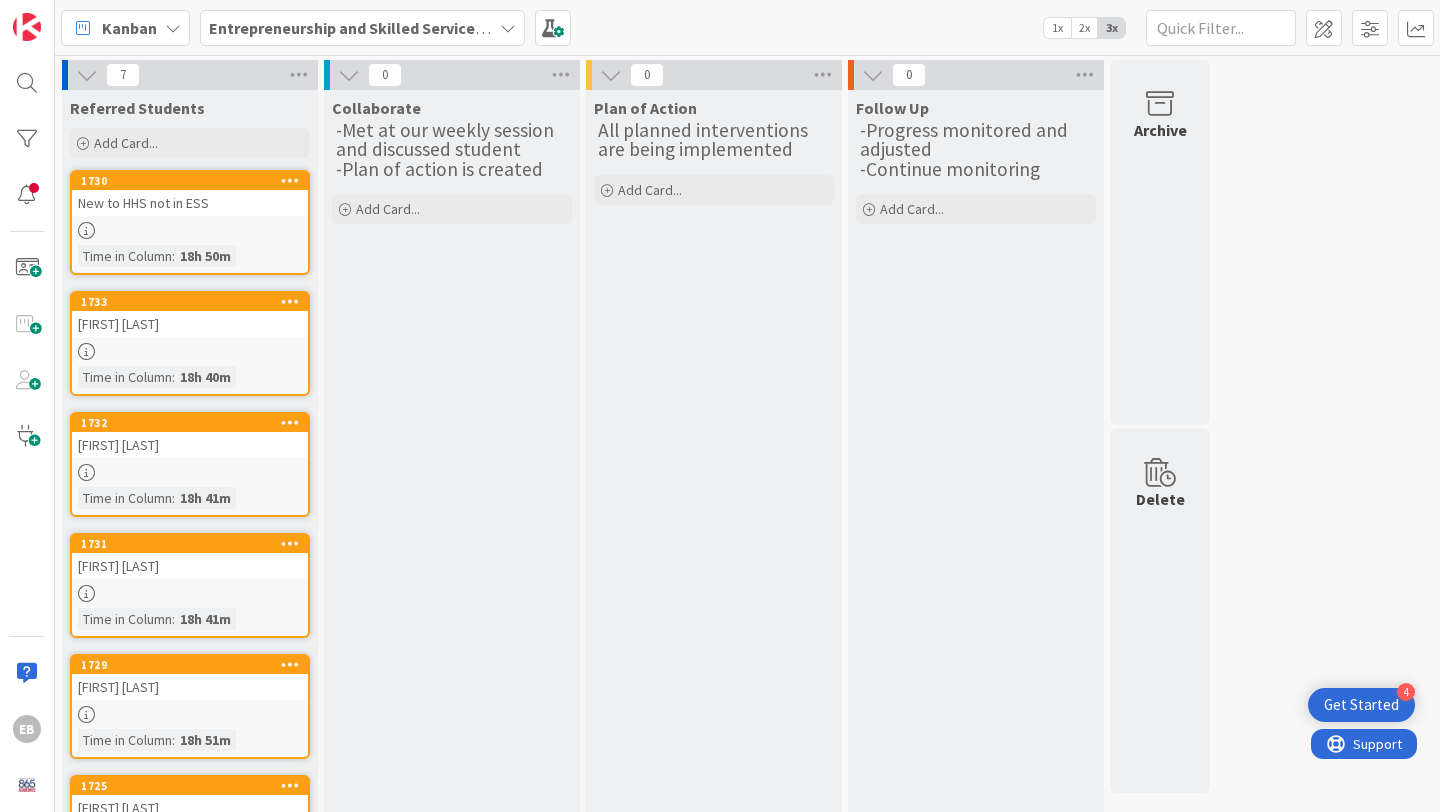 scroll, scrollTop: 0, scrollLeft: 0, axis: both 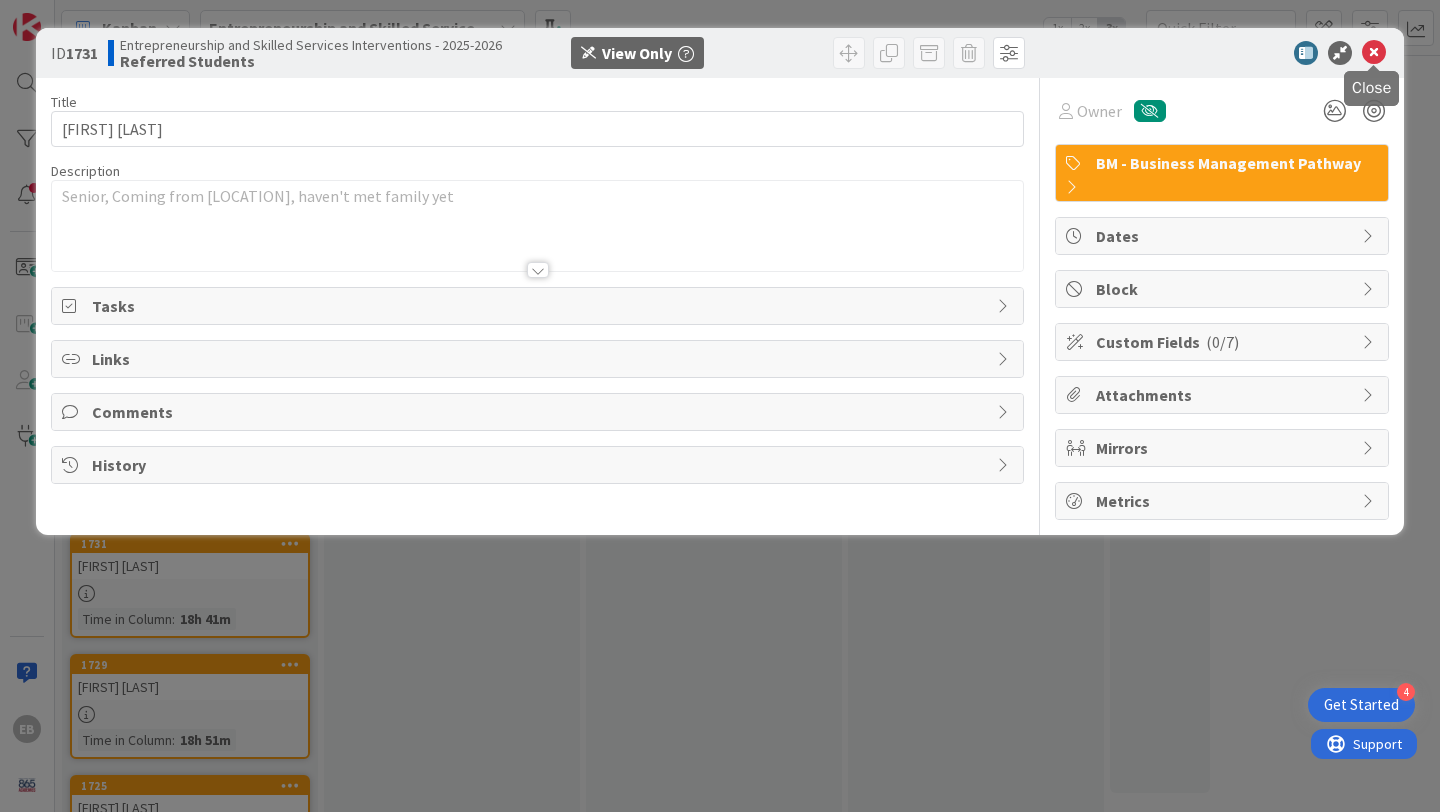 click at bounding box center [1374, 53] 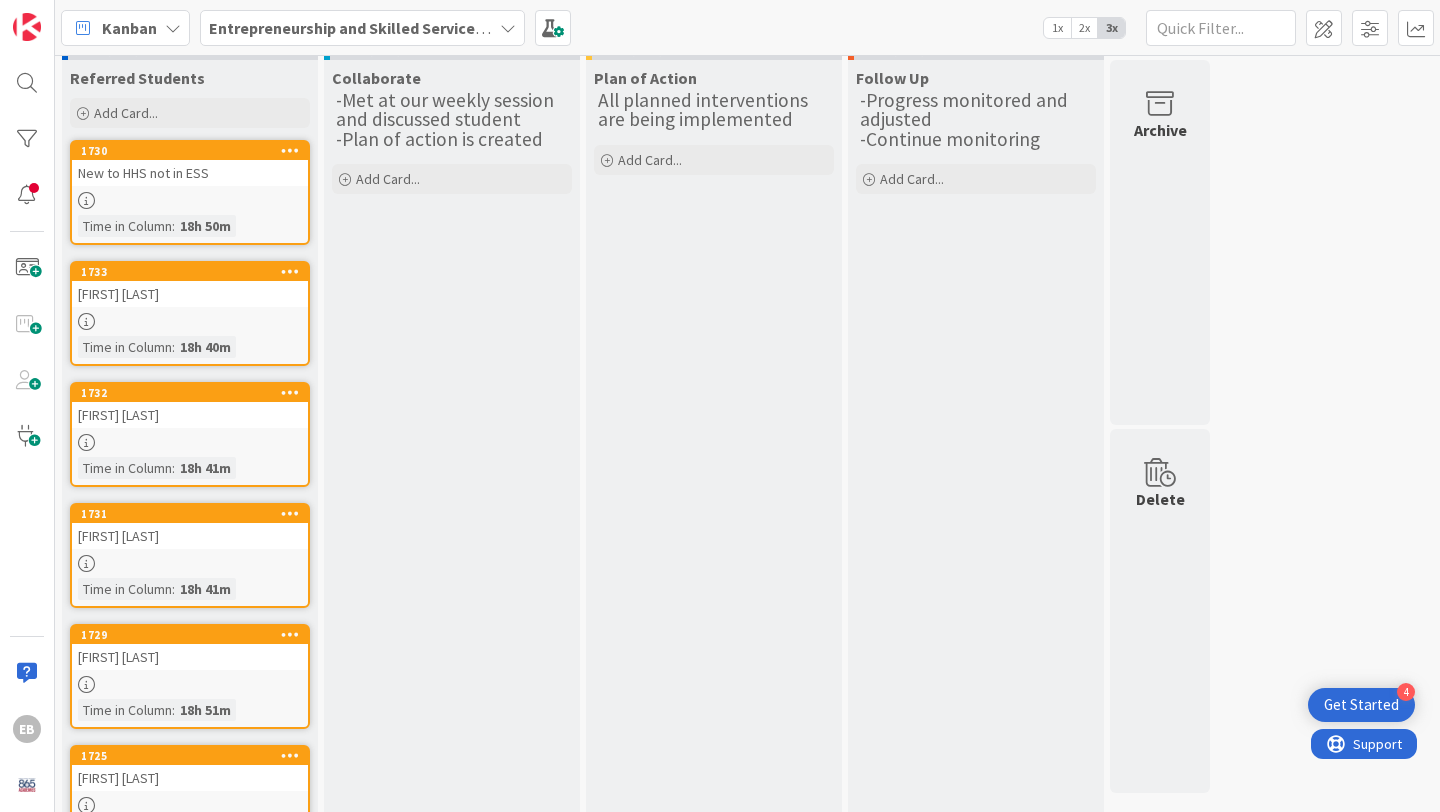 scroll, scrollTop: 63, scrollLeft: 0, axis: vertical 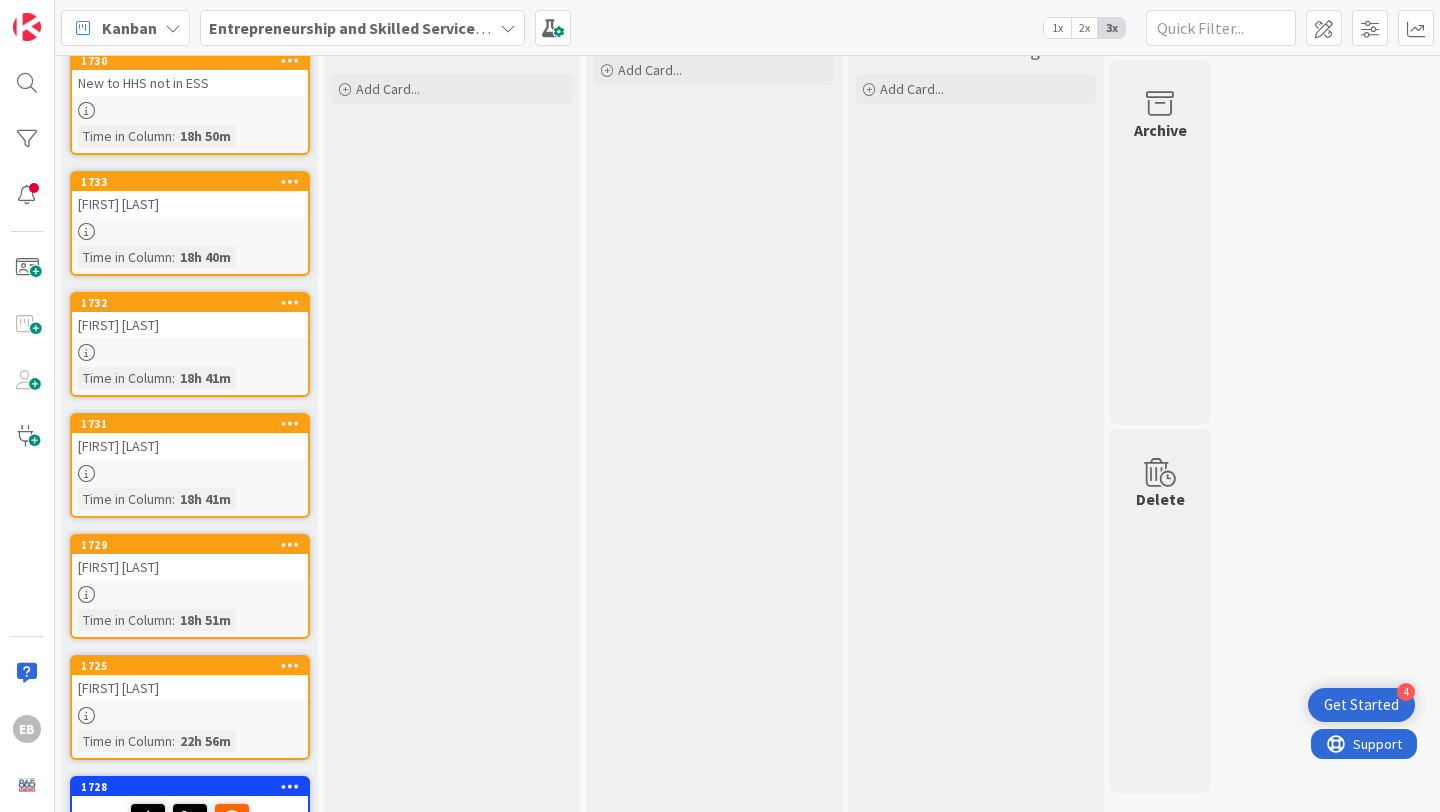 click on "[FIRST] [LAST]" at bounding box center (190, 567) 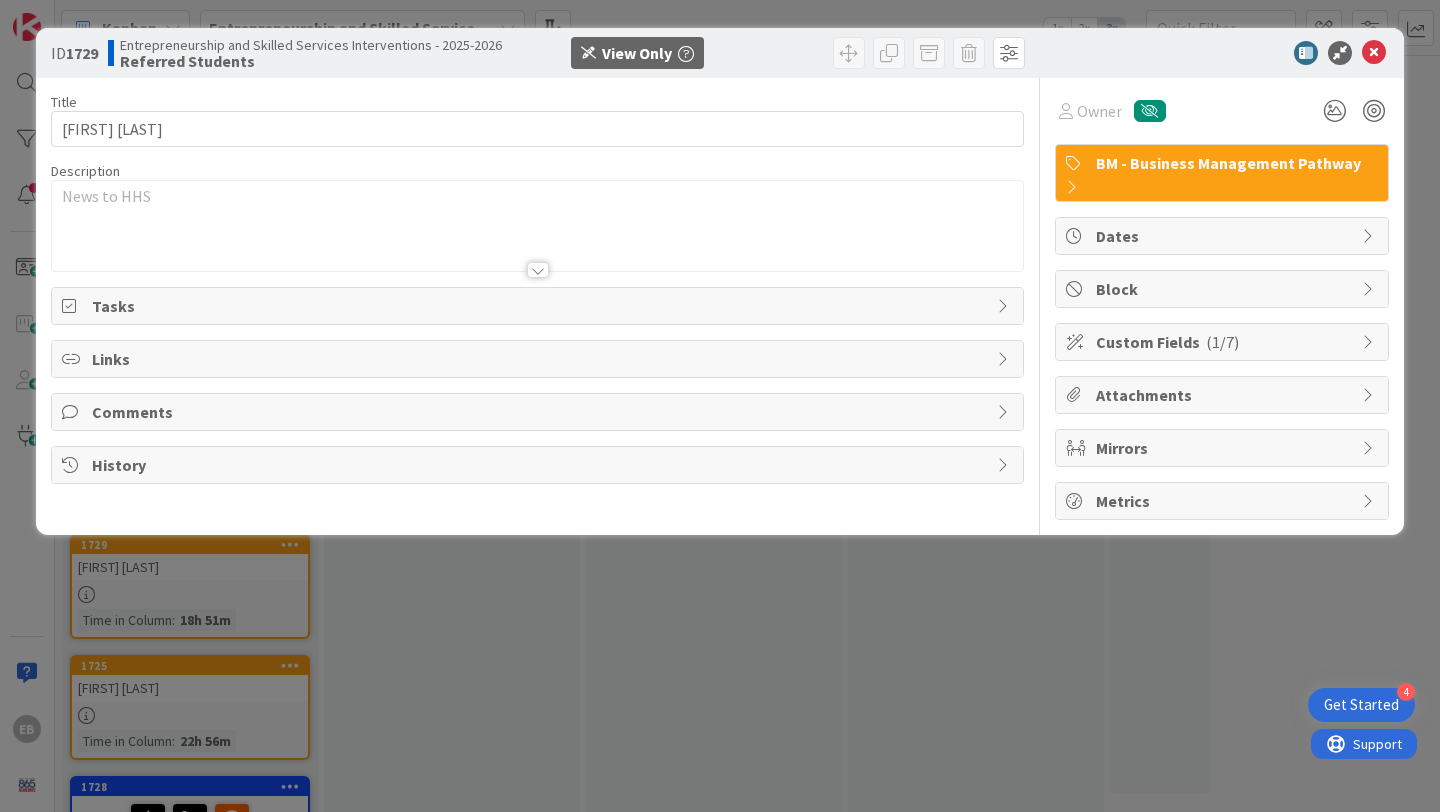 scroll, scrollTop: 0, scrollLeft: 0, axis: both 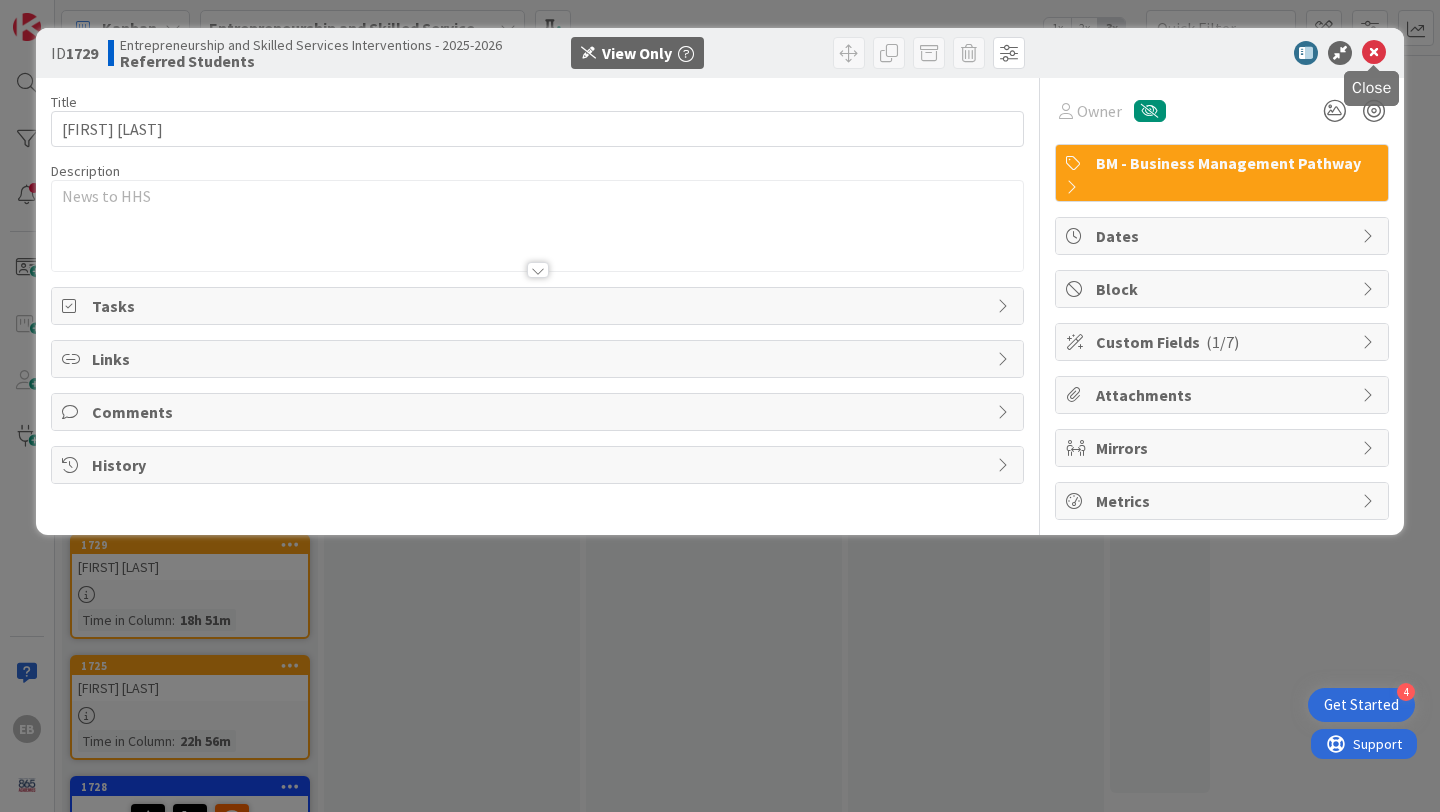 click at bounding box center (1374, 53) 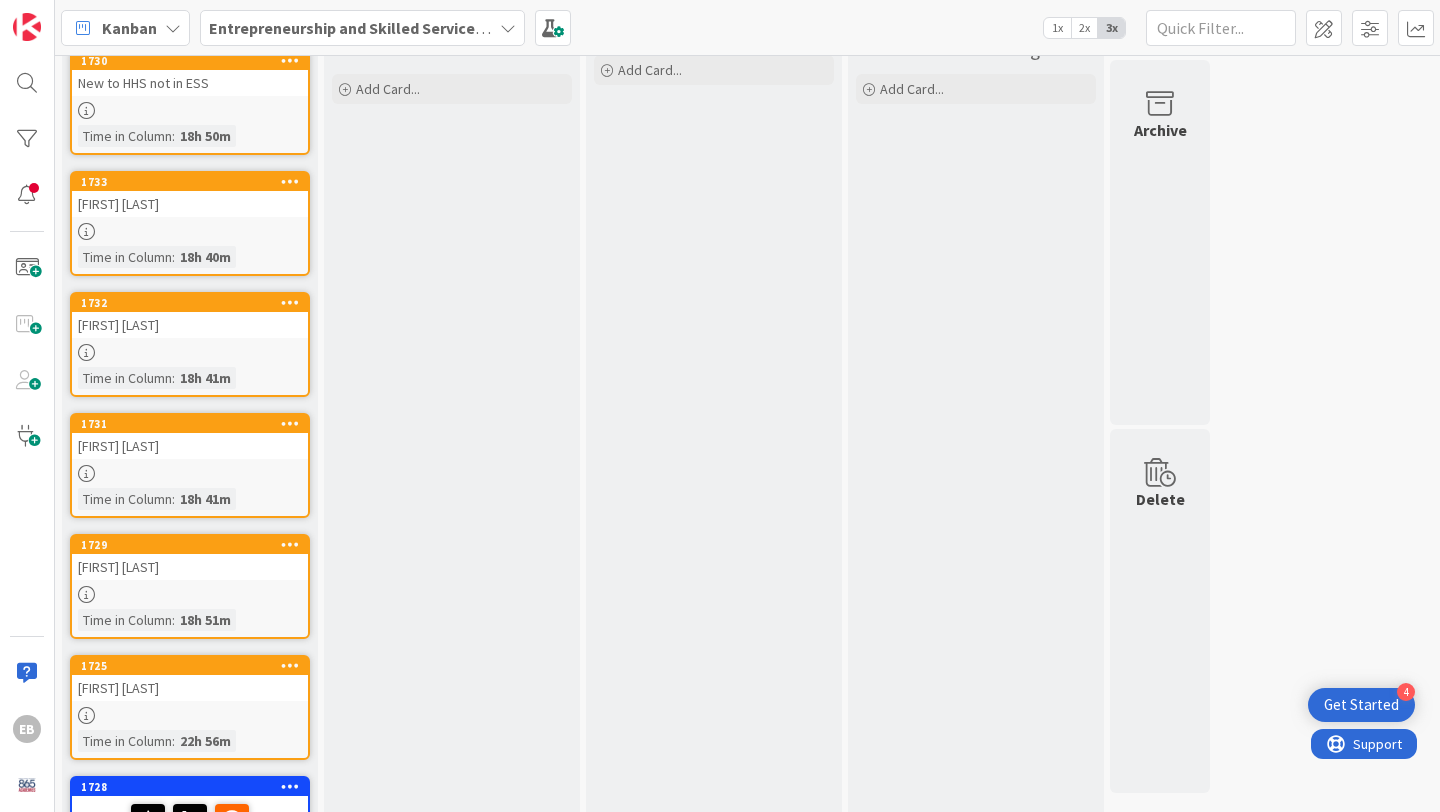 scroll, scrollTop: 0, scrollLeft: 0, axis: both 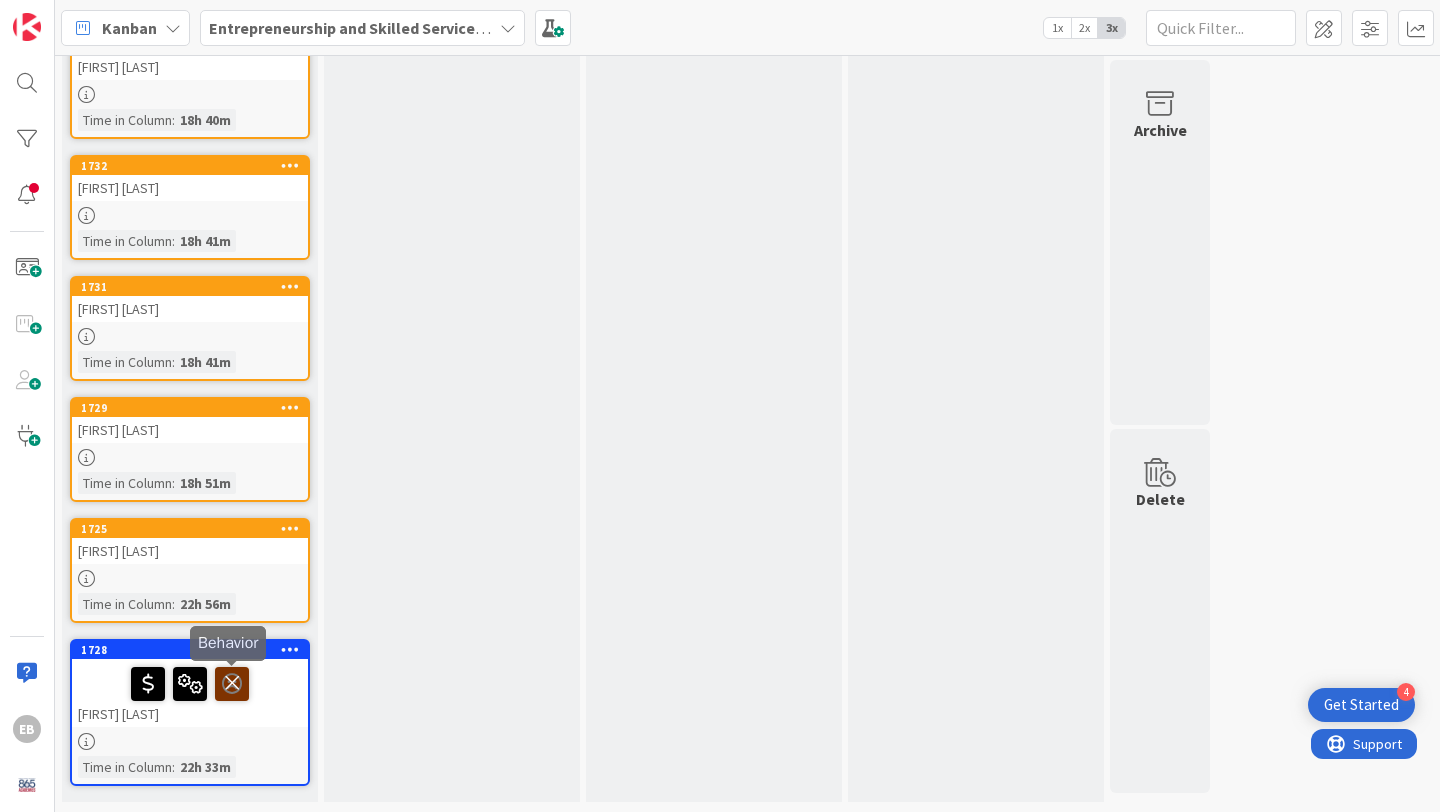 click at bounding box center [232, 683] 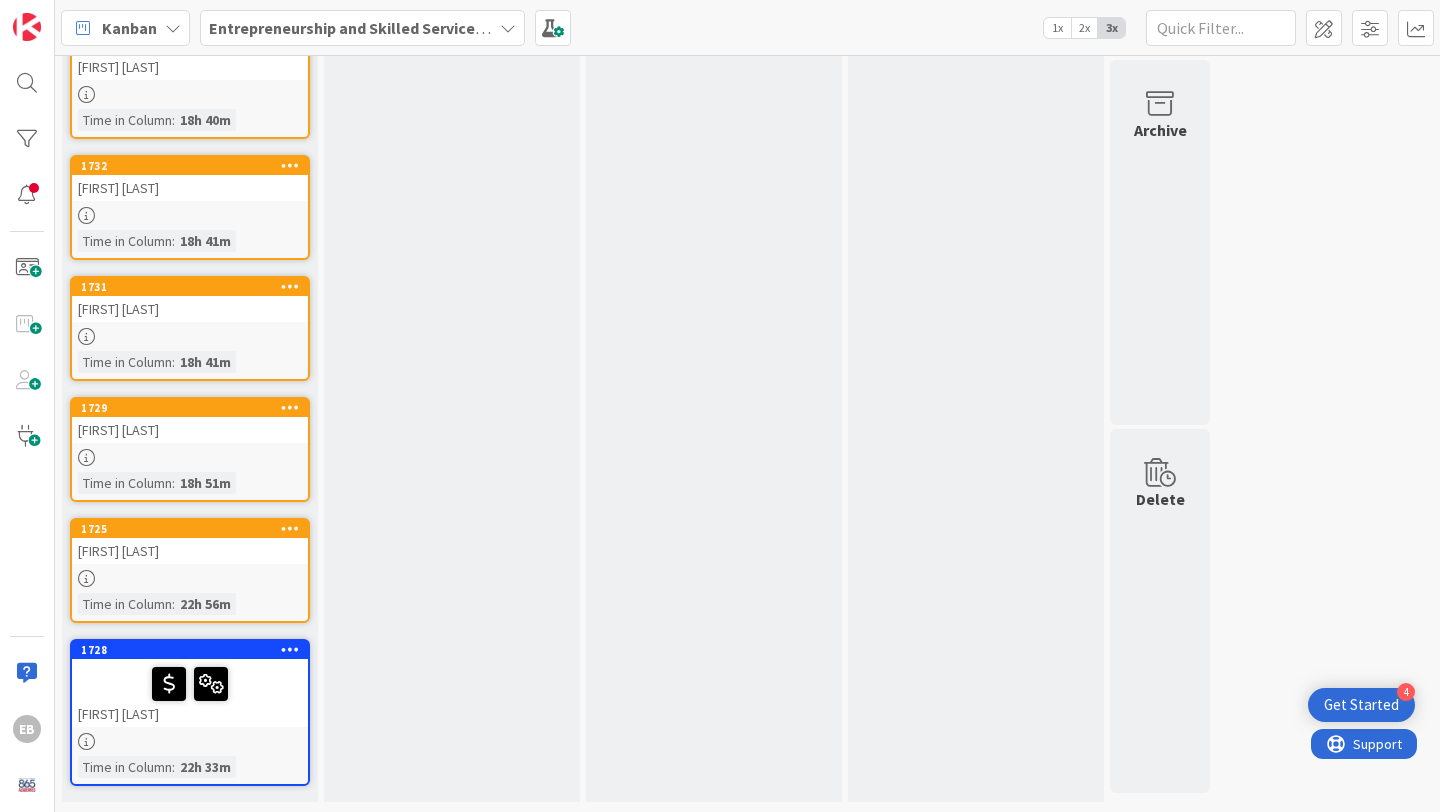 click on "Entrepreneurship and Skilled Services Interventions - 2025-2026" at bounding box center (438, 28) 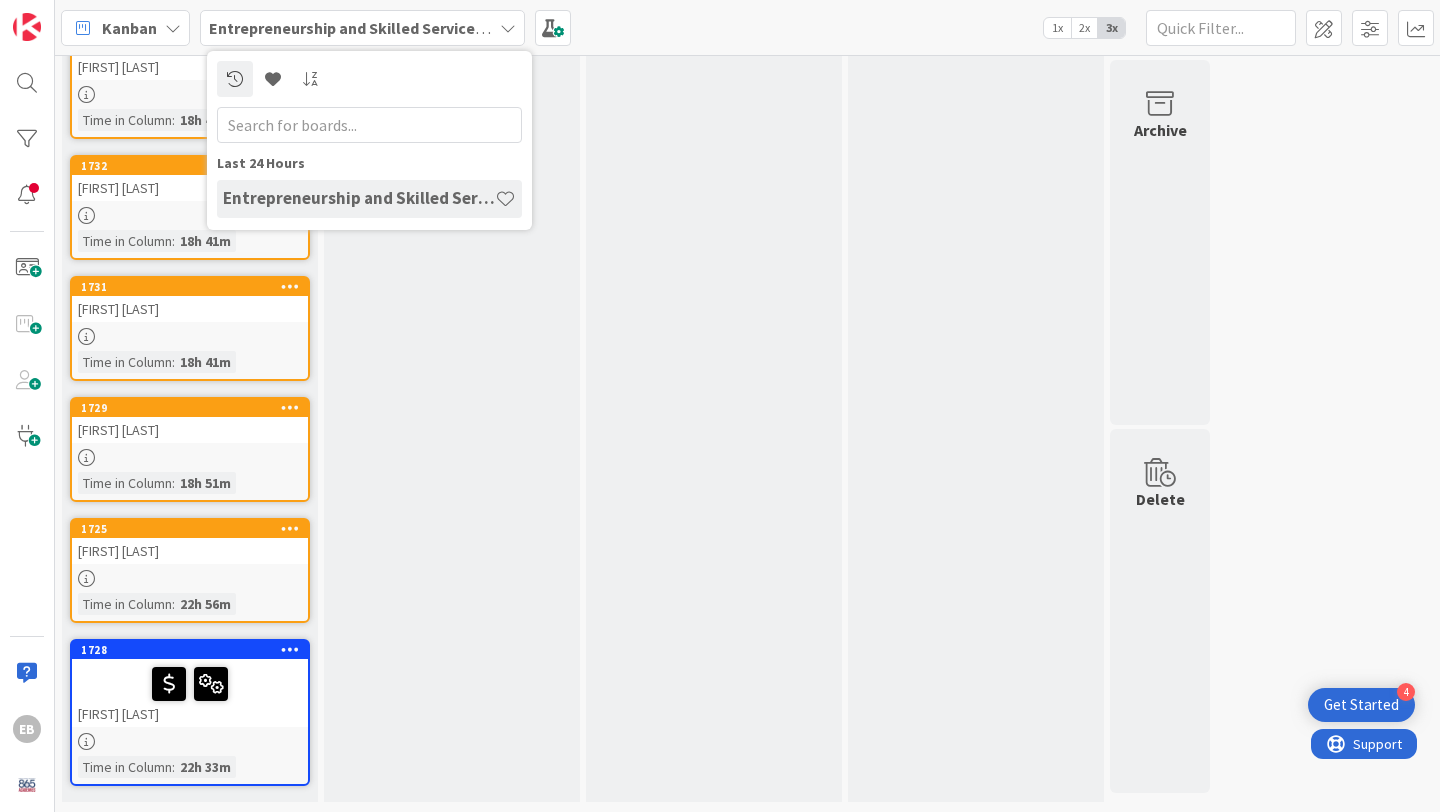 click on "Entrepreneurship and Skilled Services Interventions - 2025-2026" at bounding box center [438, 28] 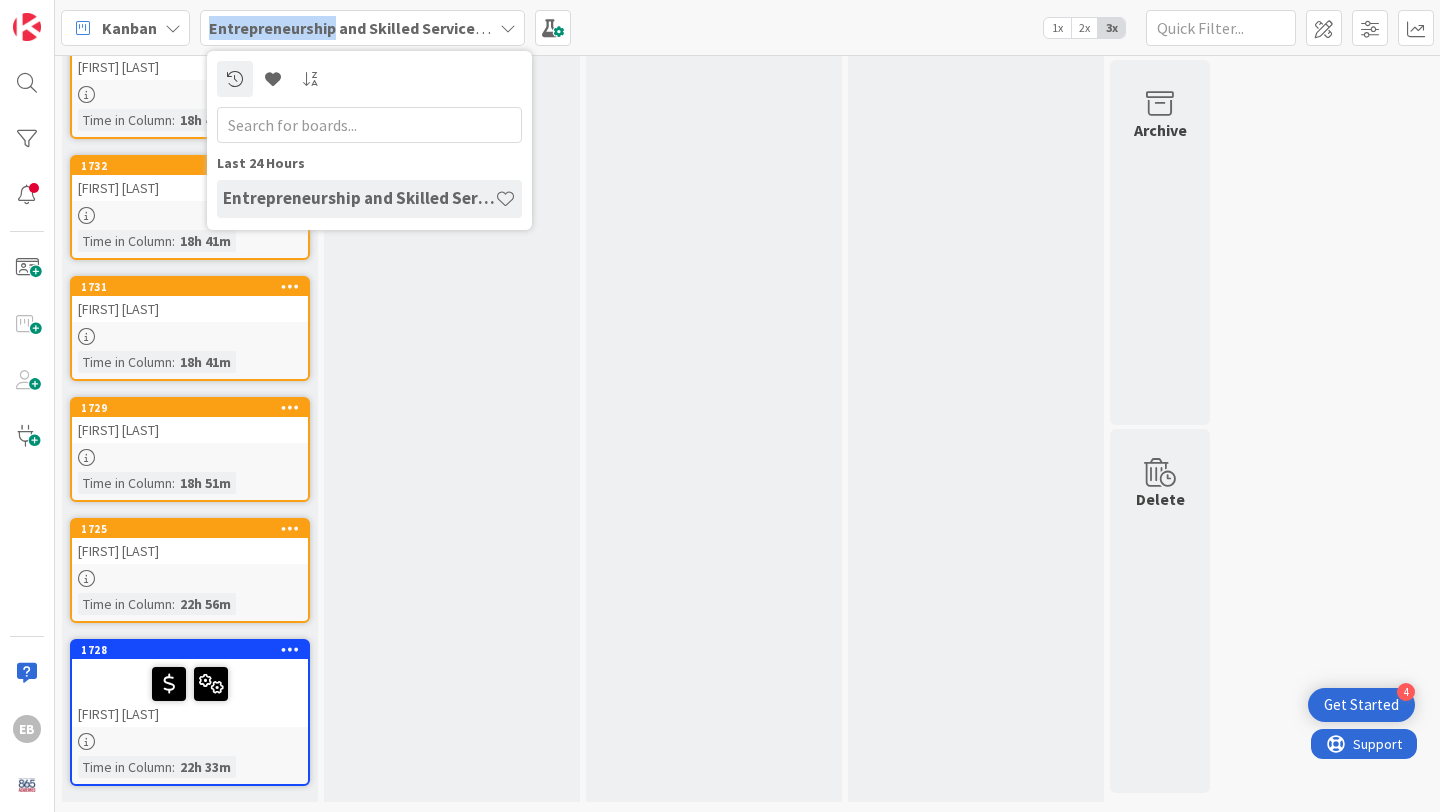click on "Entrepreneurship and Skilled Services Interventions - 2025-2026" at bounding box center [438, 28] 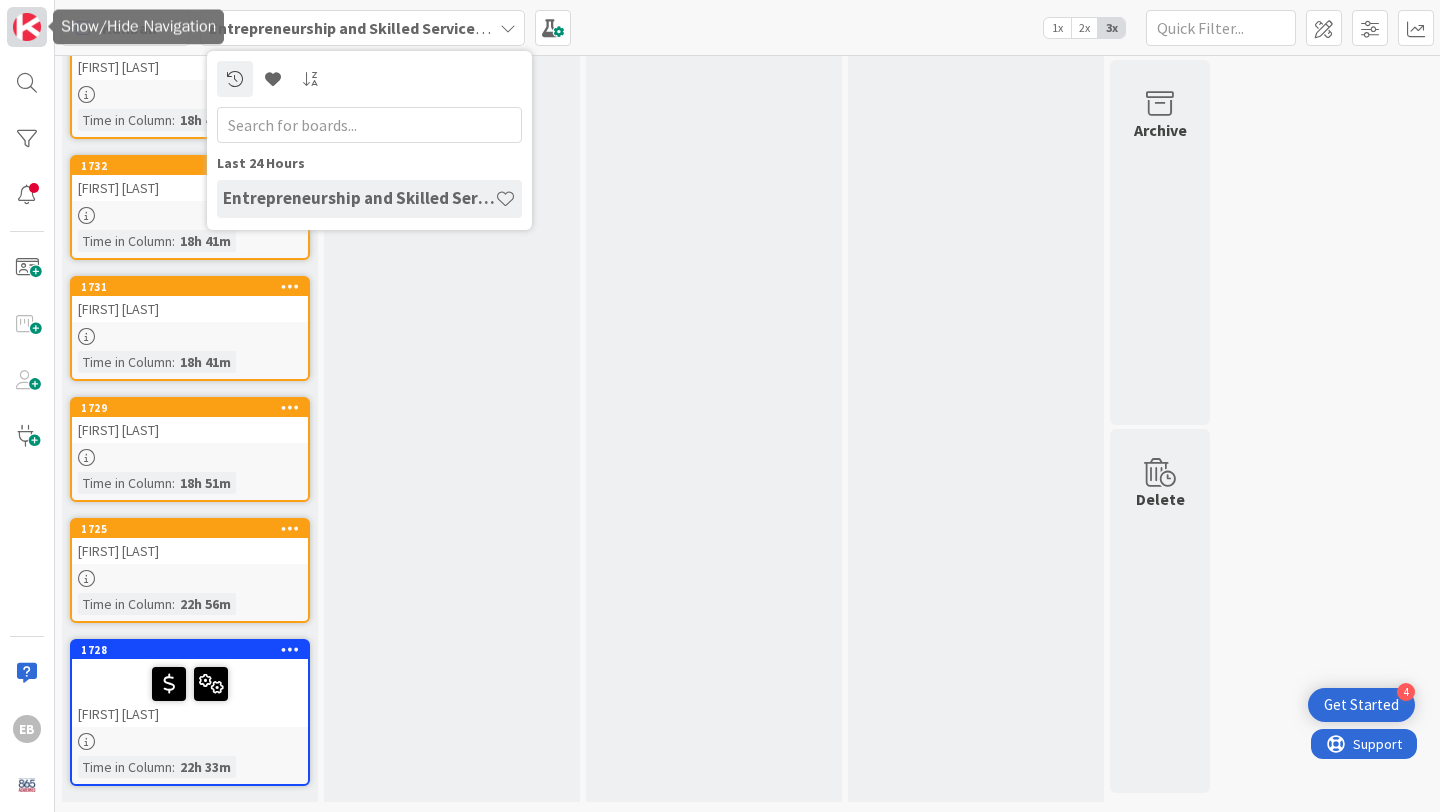 click at bounding box center [27, 27] 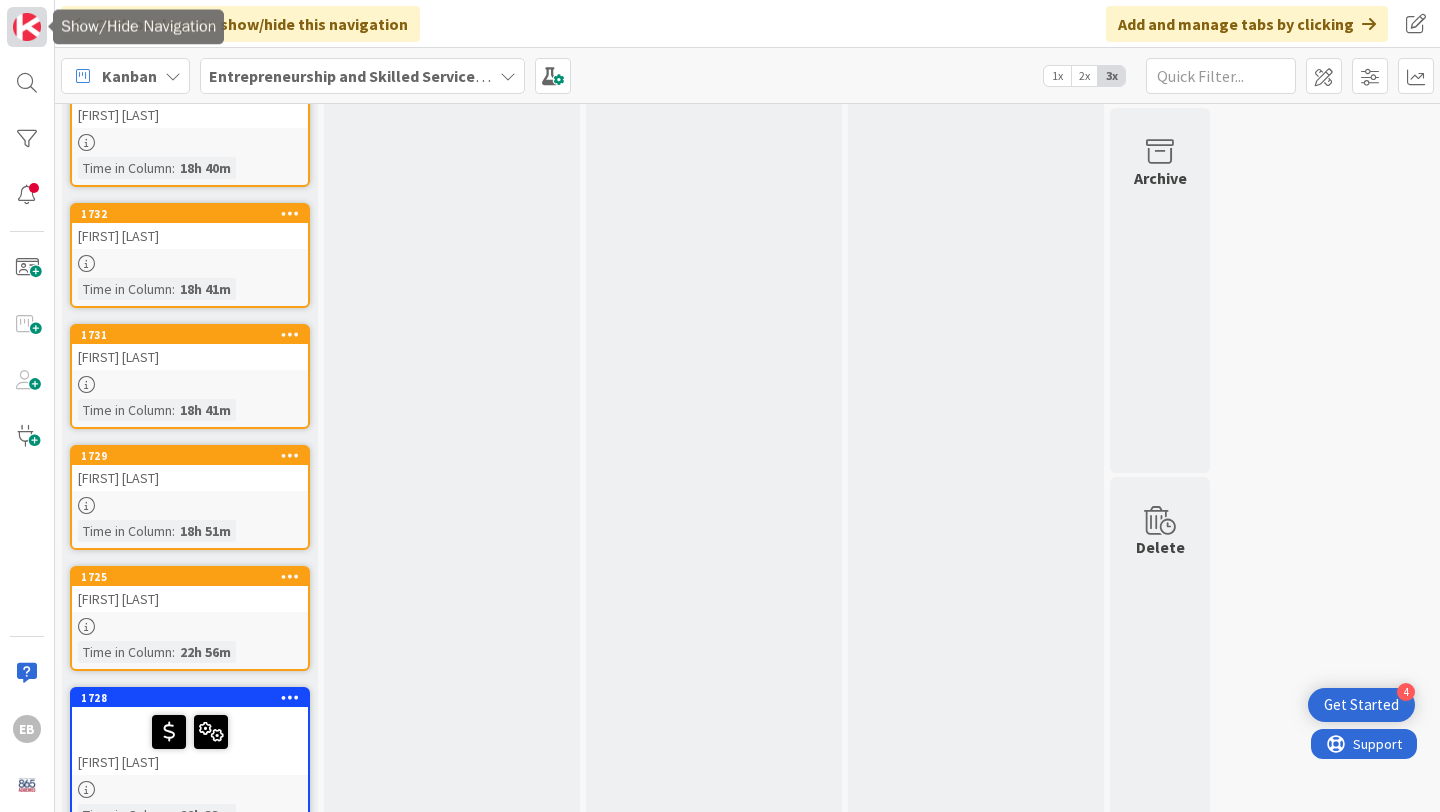 click at bounding box center (27, 27) 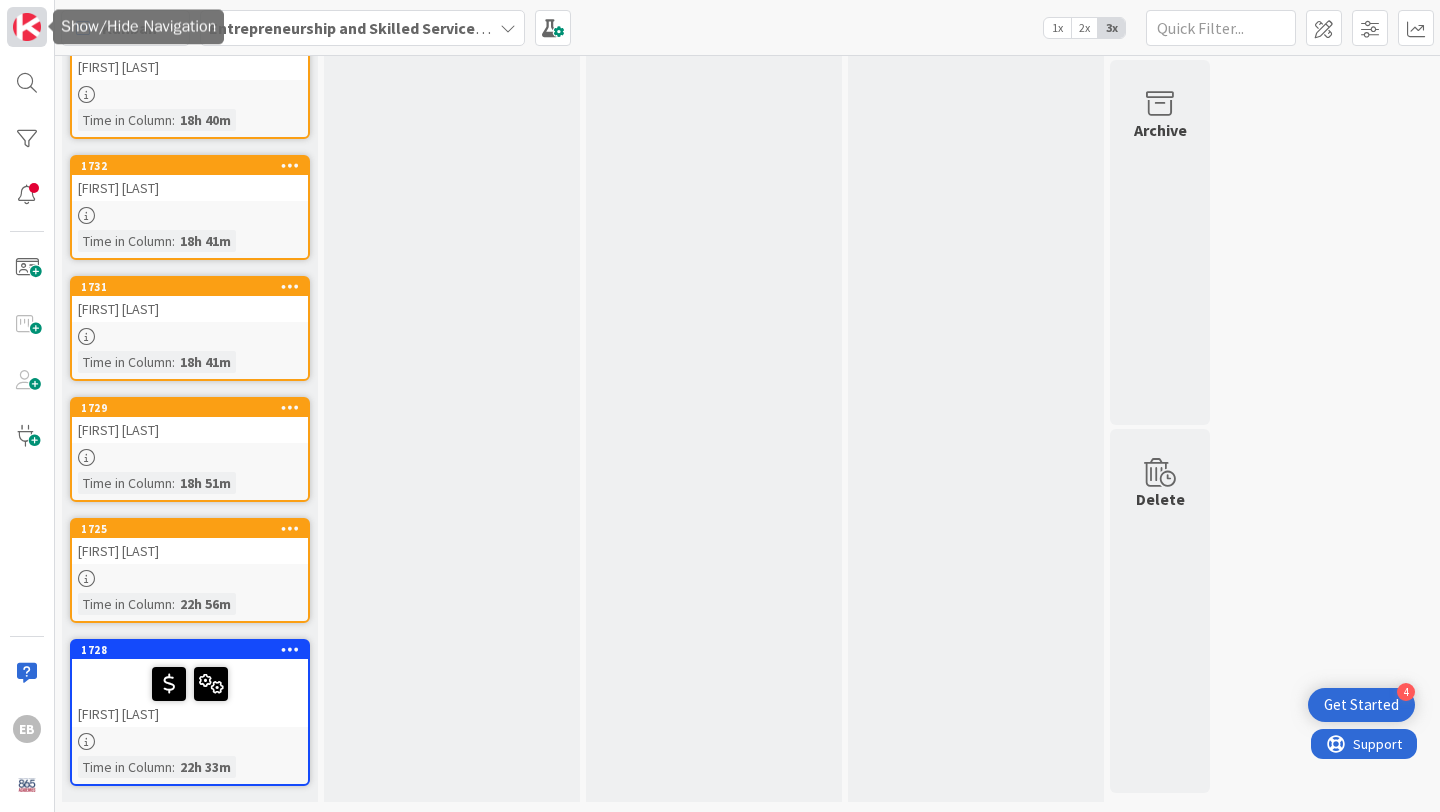 click at bounding box center (27, 27) 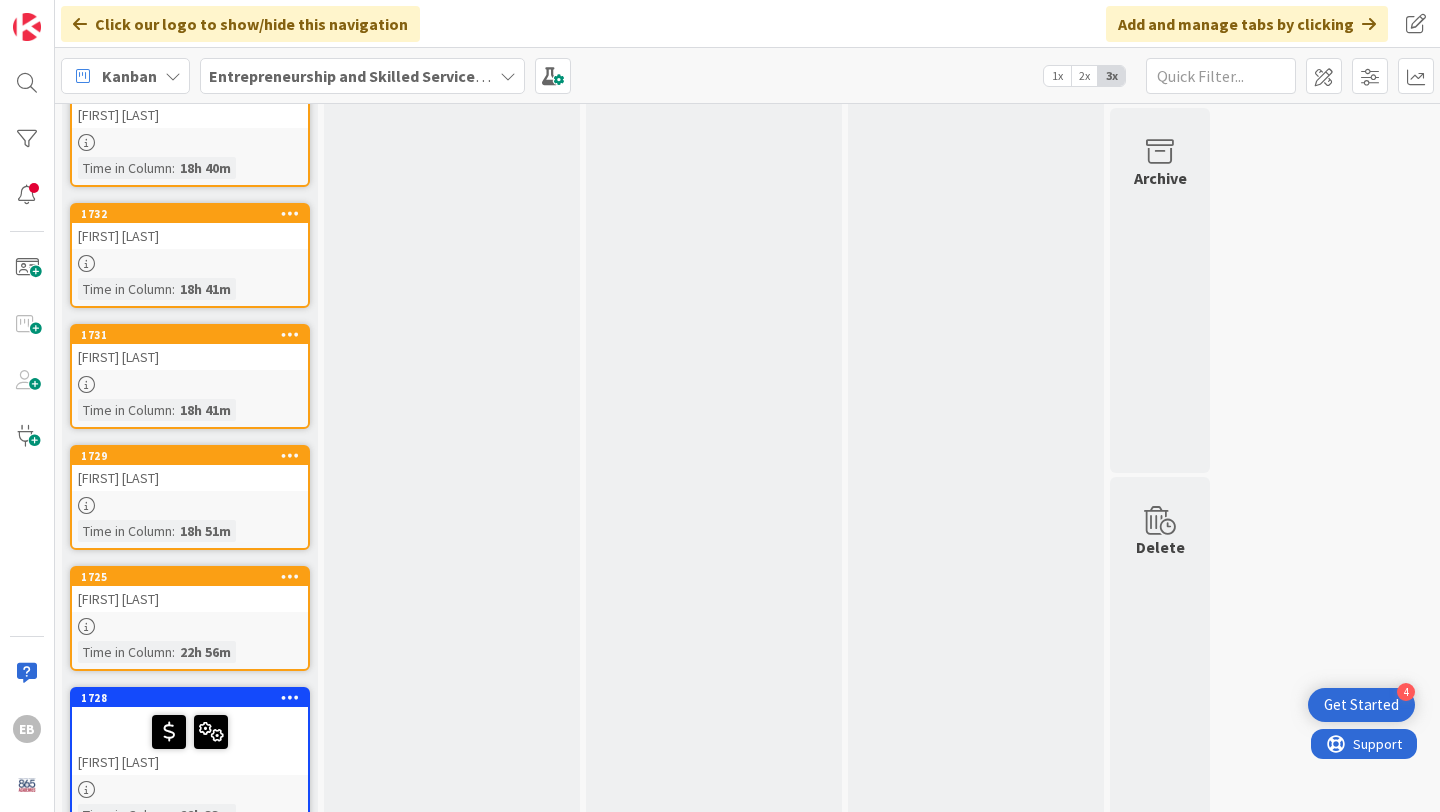 scroll, scrollTop: 0, scrollLeft: 0, axis: both 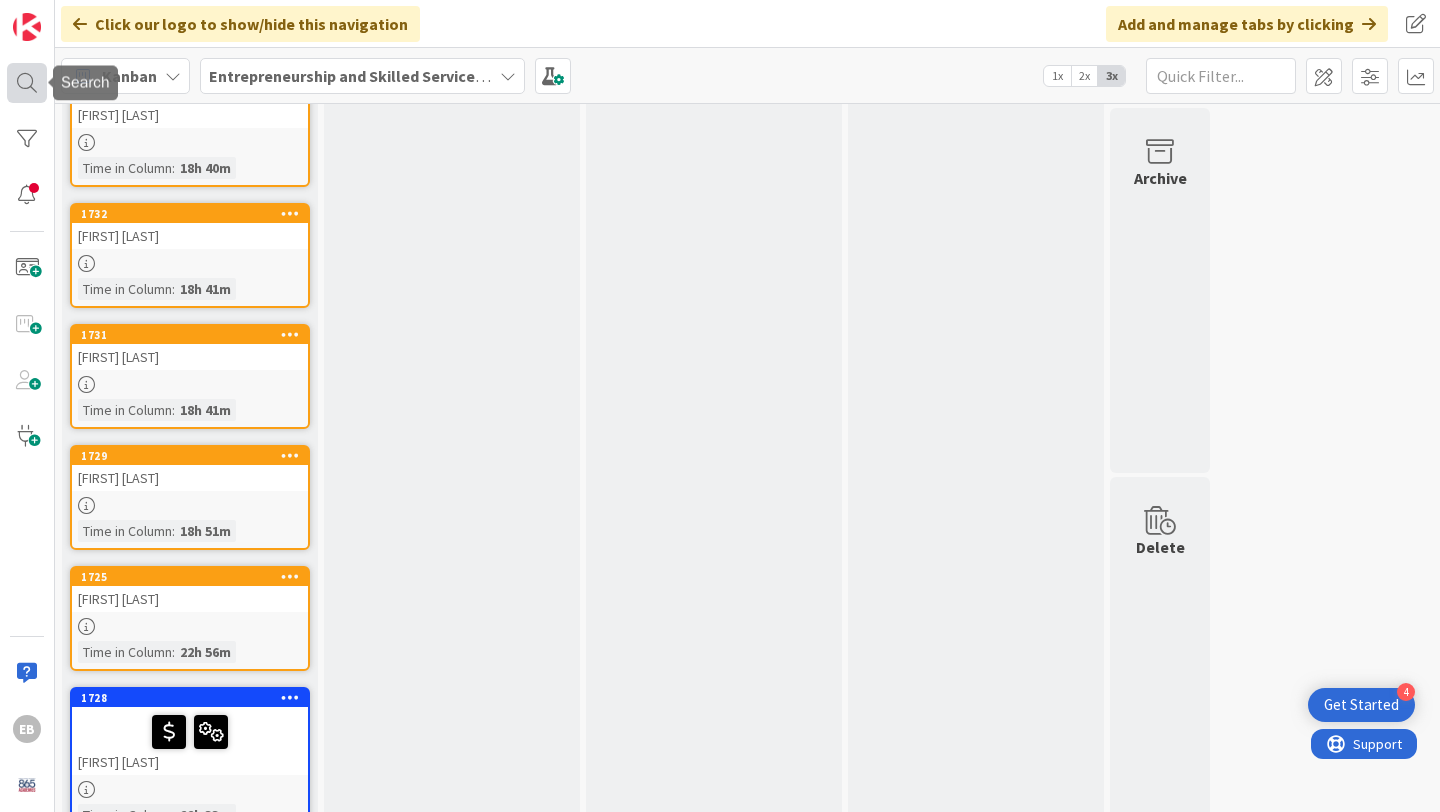 click at bounding box center [27, 83] 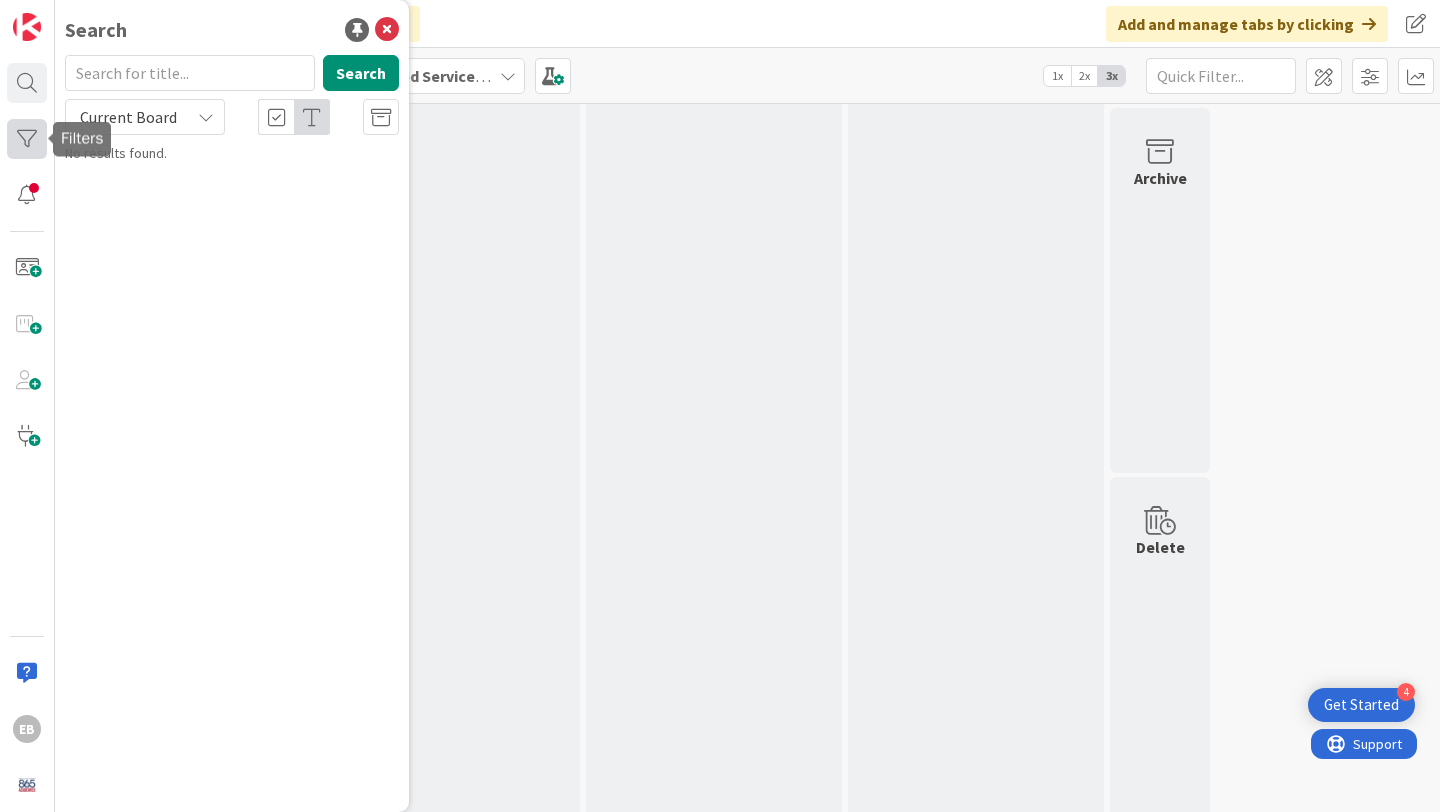 click at bounding box center (27, 139) 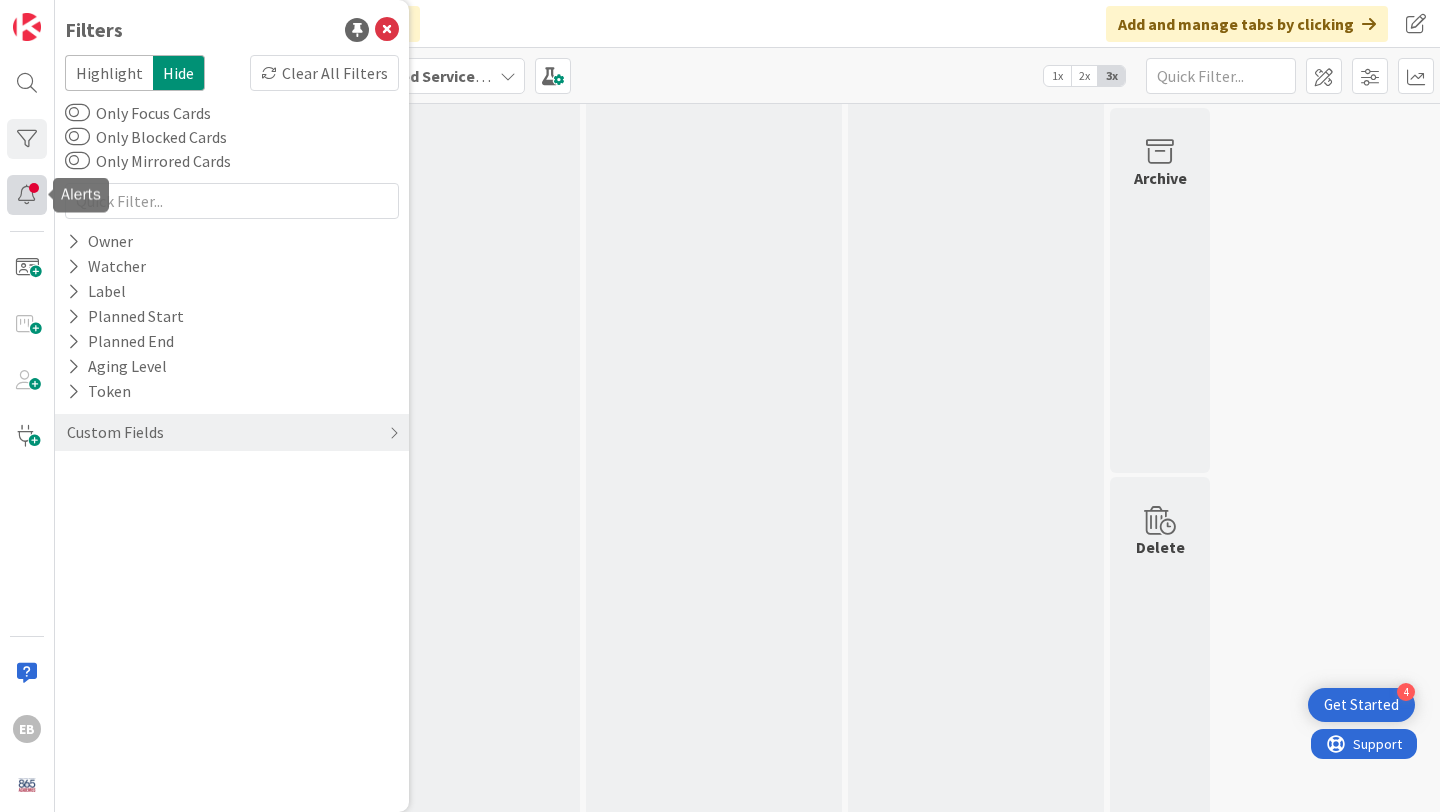 click at bounding box center (27, 195) 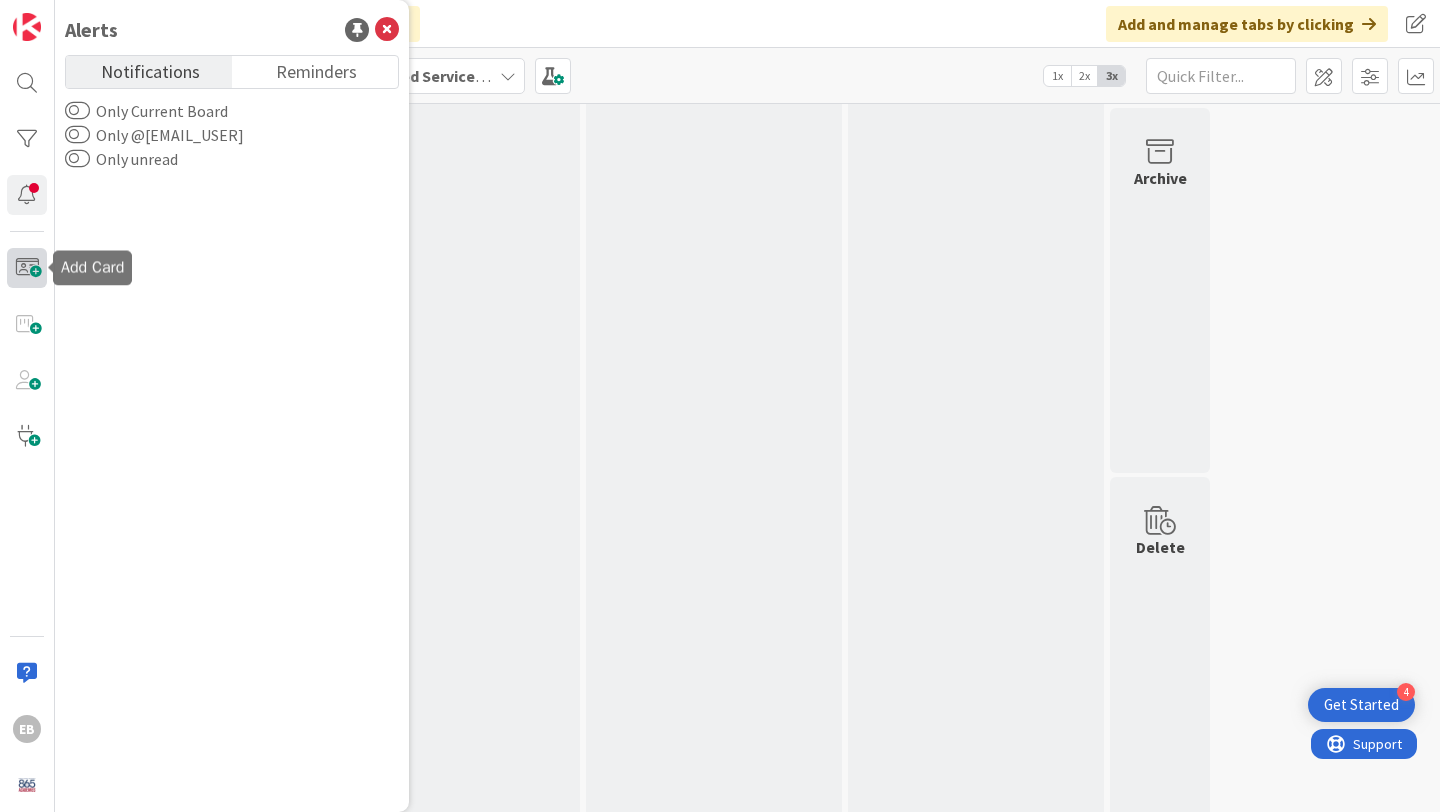click at bounding box center [27, 268] 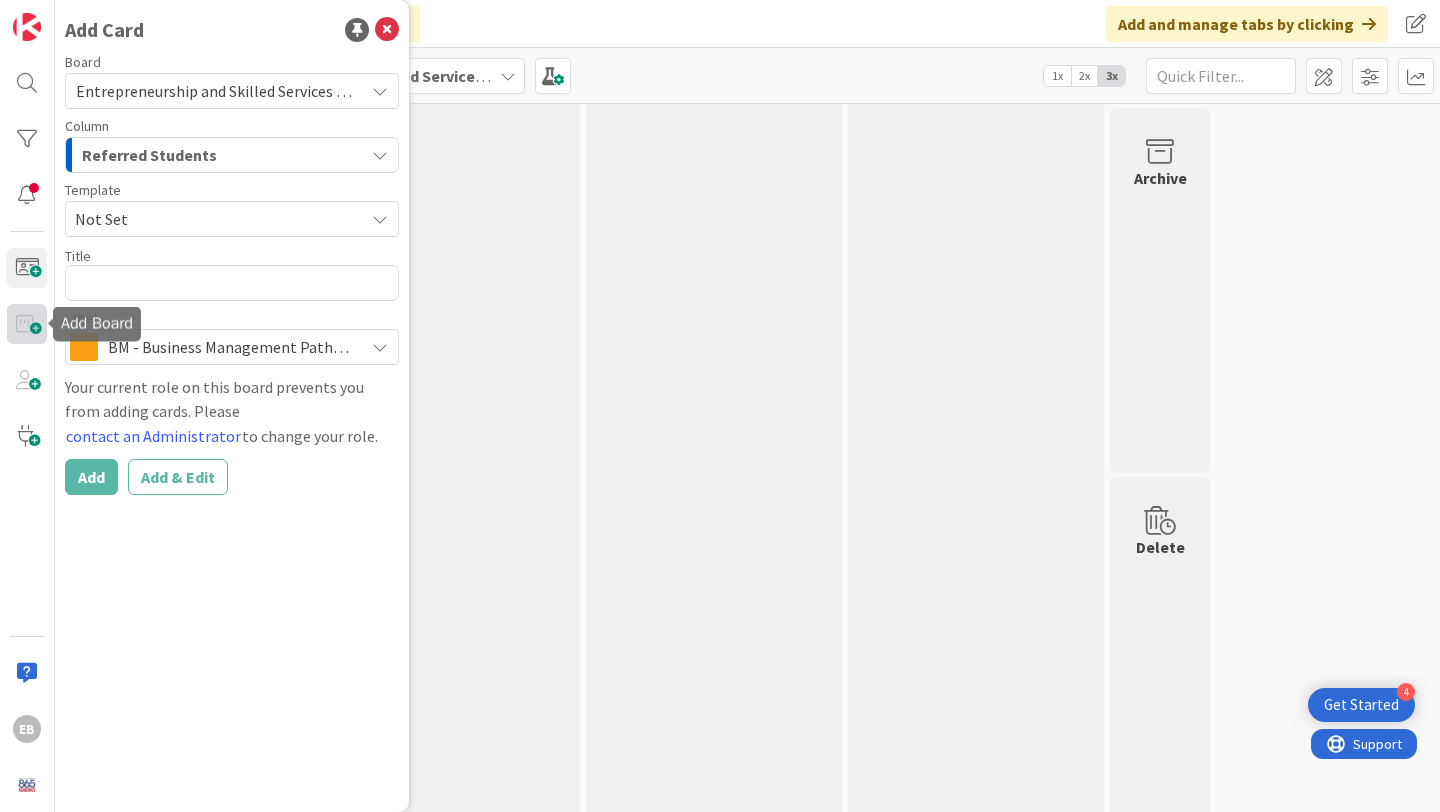 click at bounding box center [27, 324] 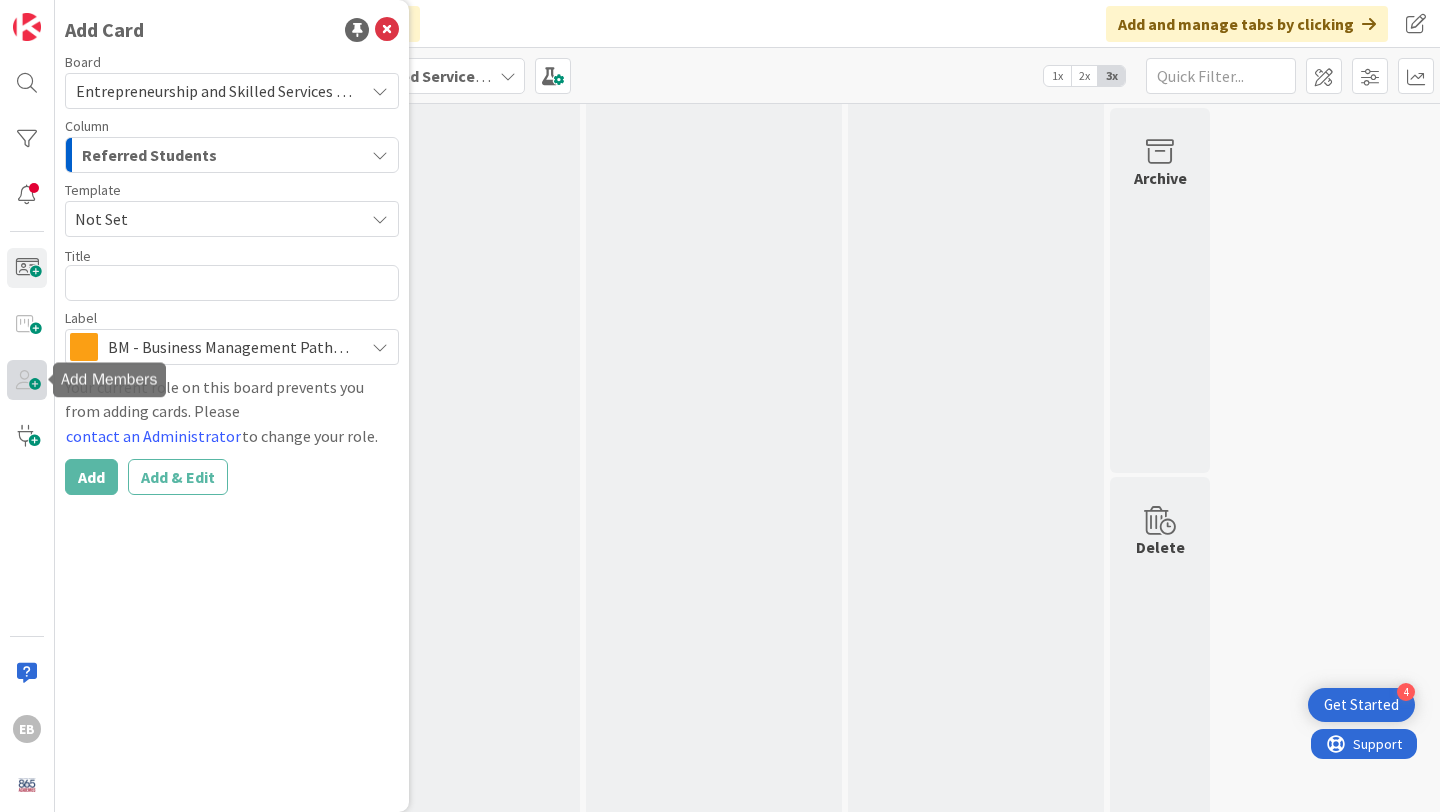 click at bounding box center (27, 380) 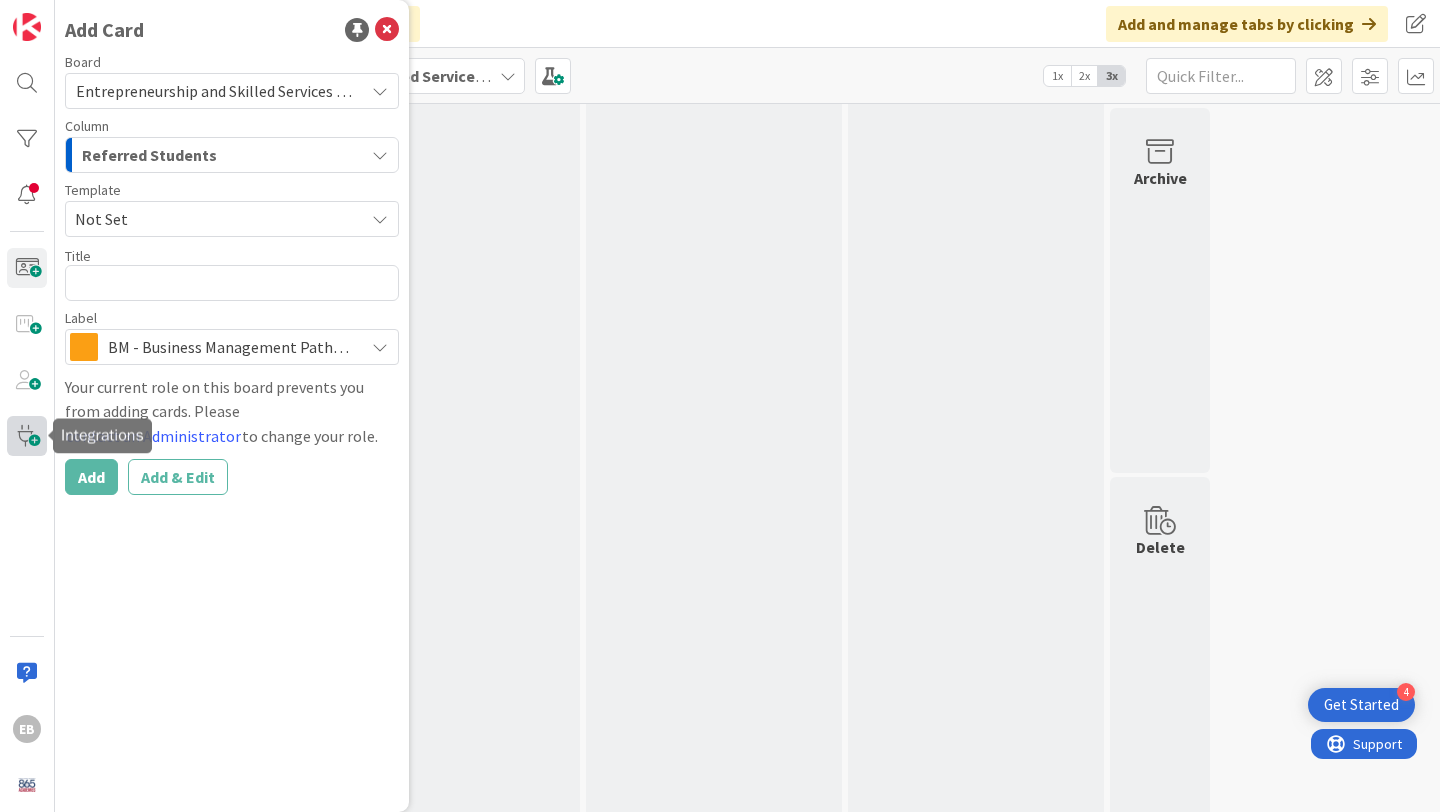 click at bounding box center (27, 436) 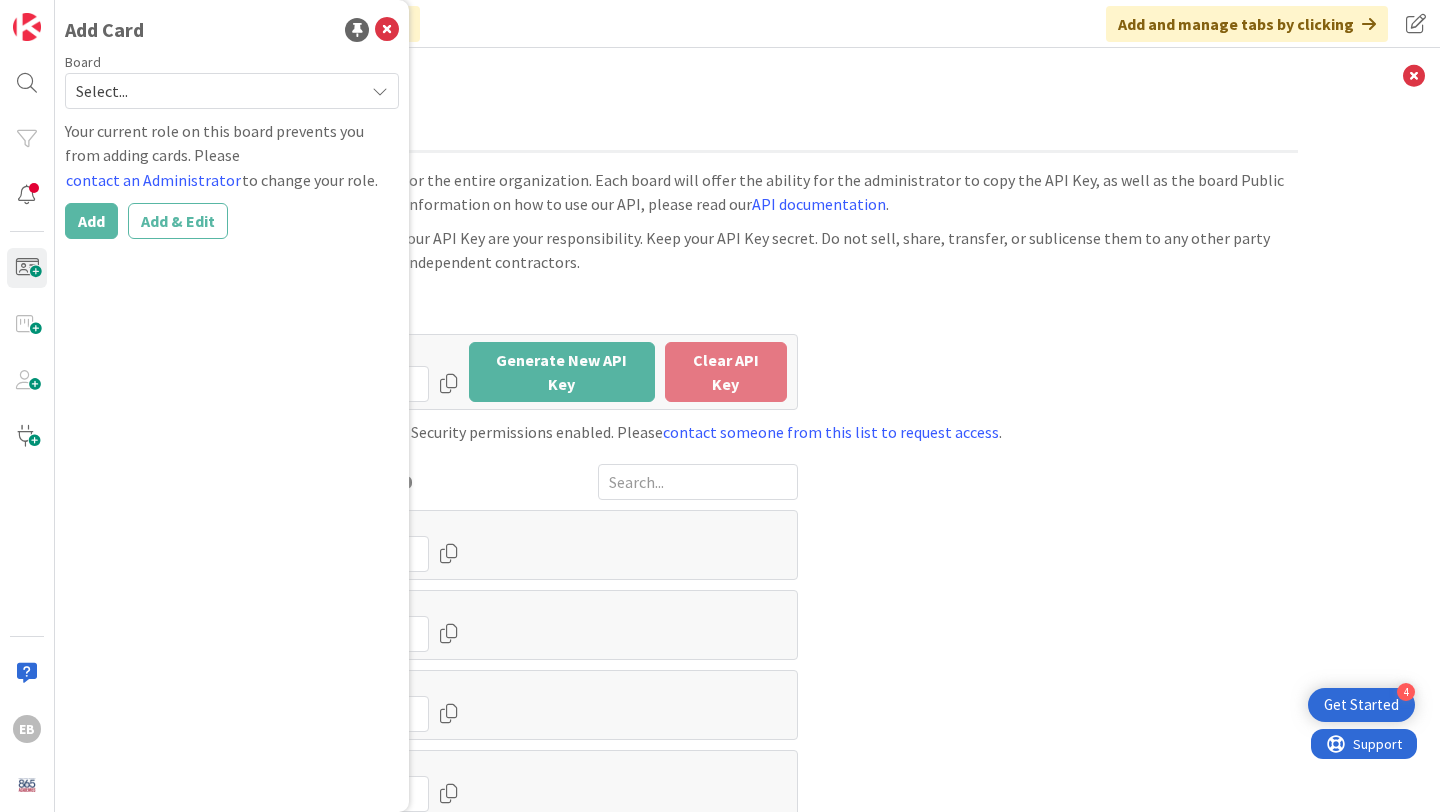 scroll, scrollTop: 0, scrollLeft: 0, axis: both 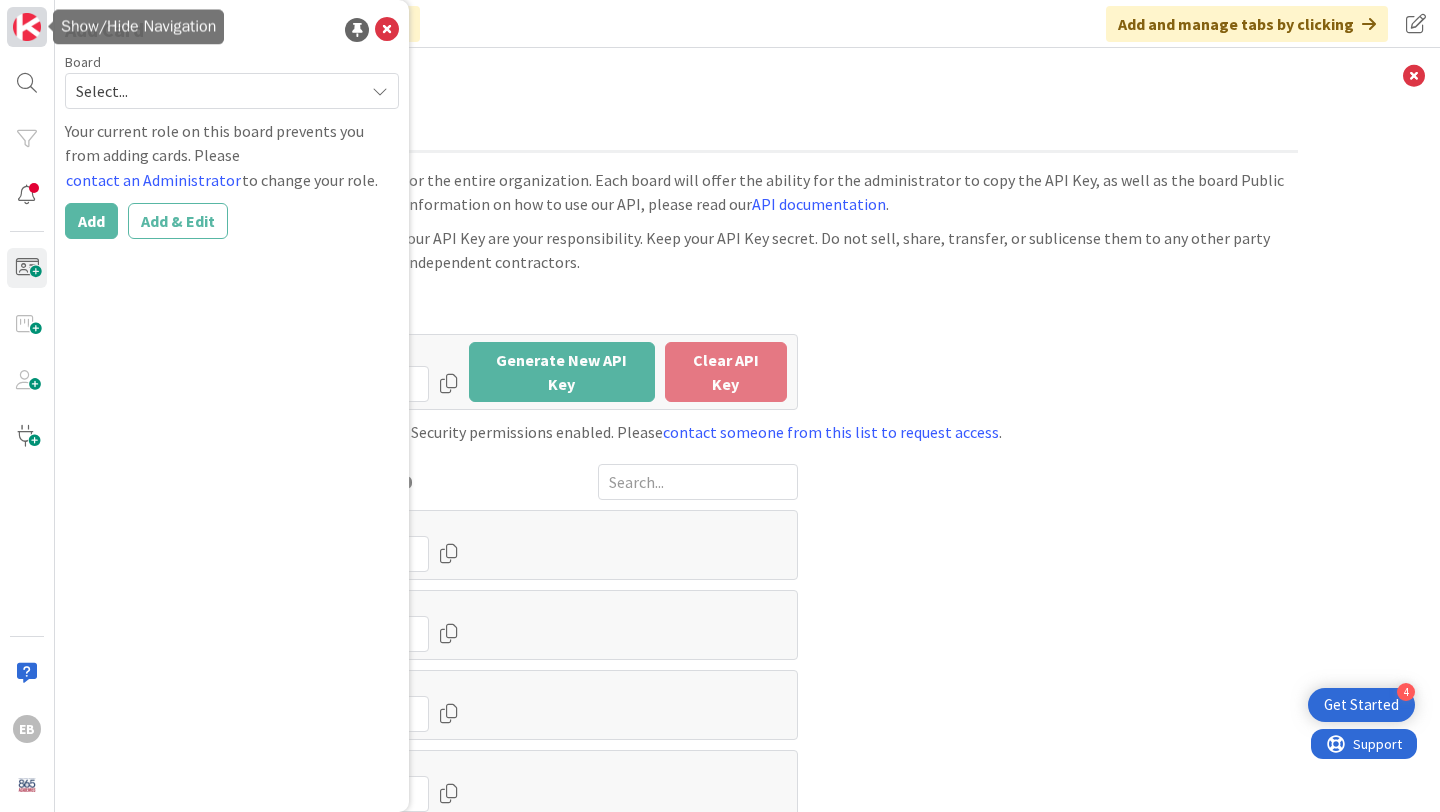 click at bounding box center (27, 27) 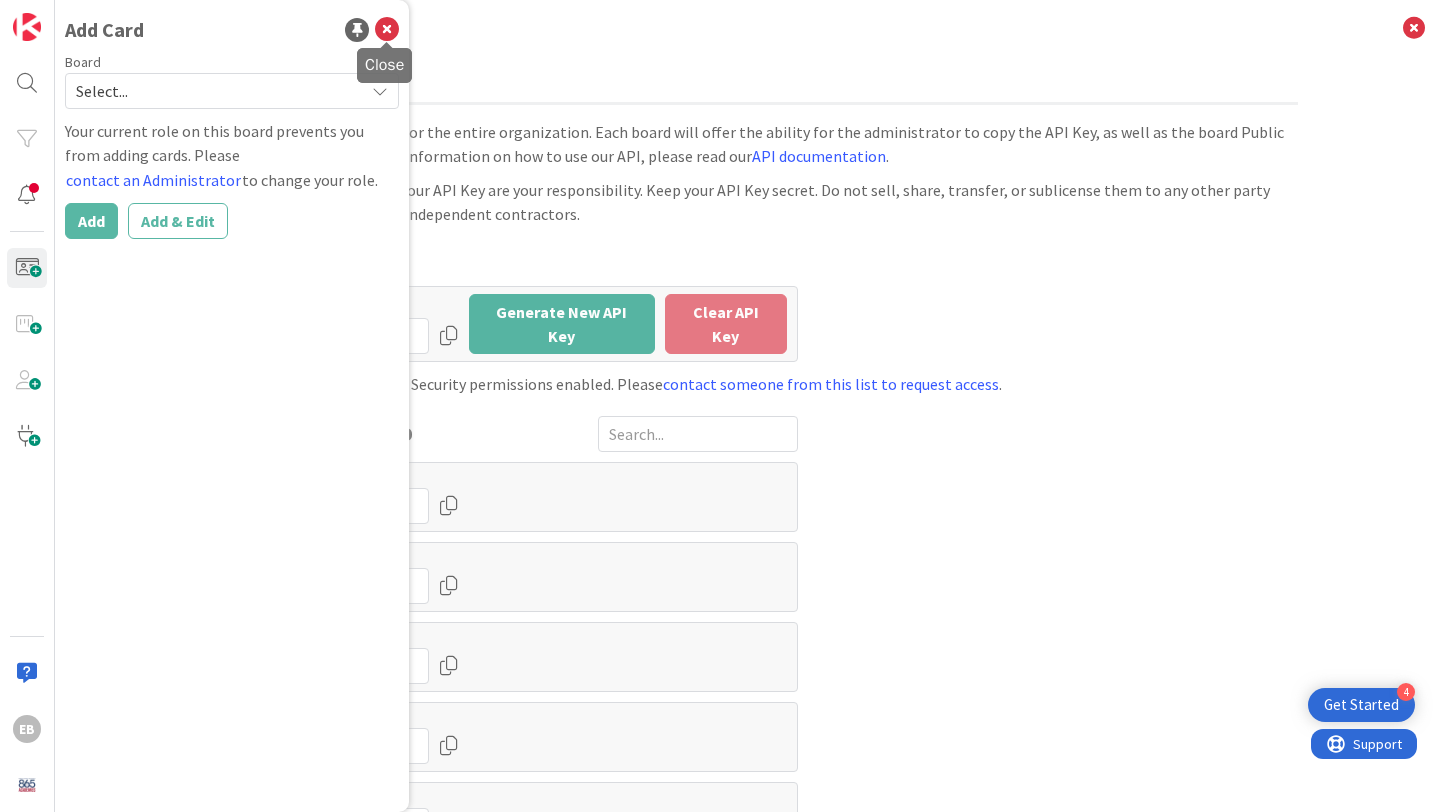 click at bounding box center [387, 30] 